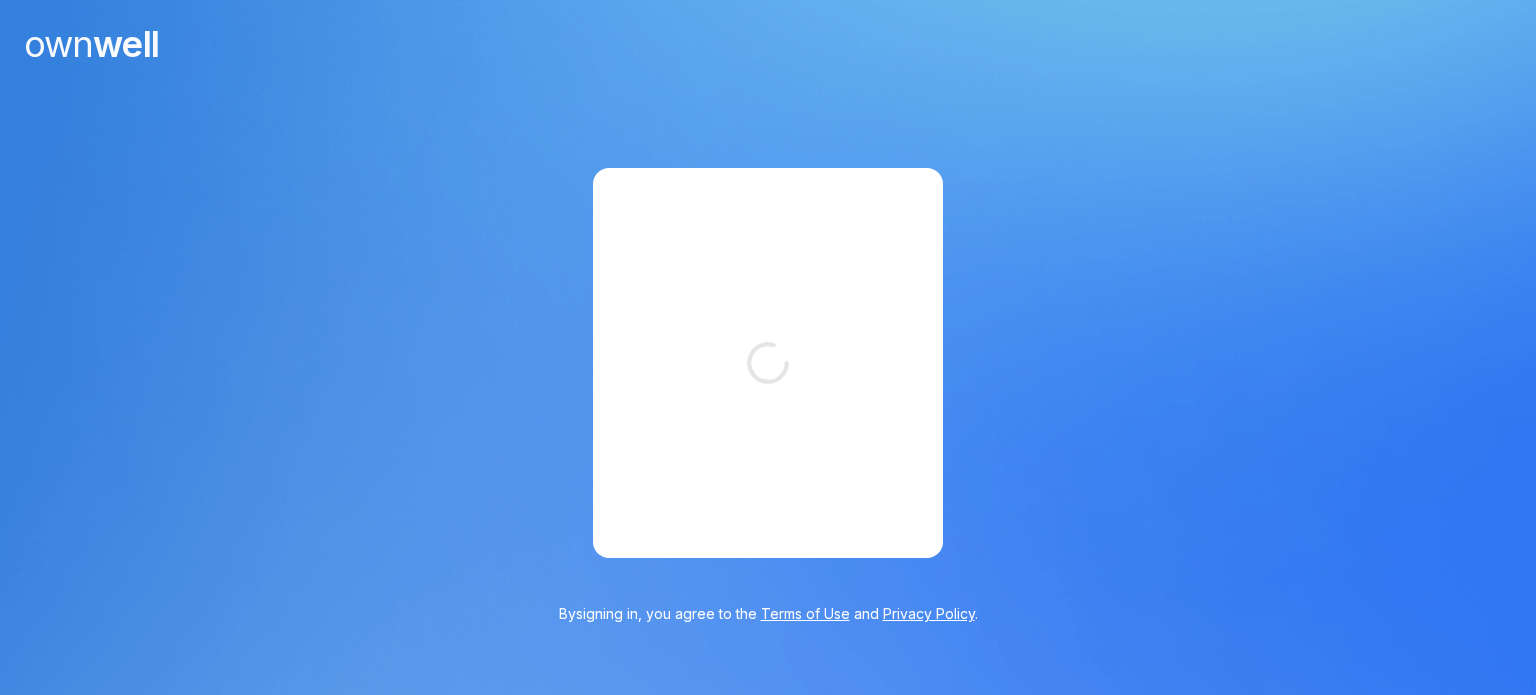 scroll, scrollTop: 0, scrollLeft: 0, axis: both 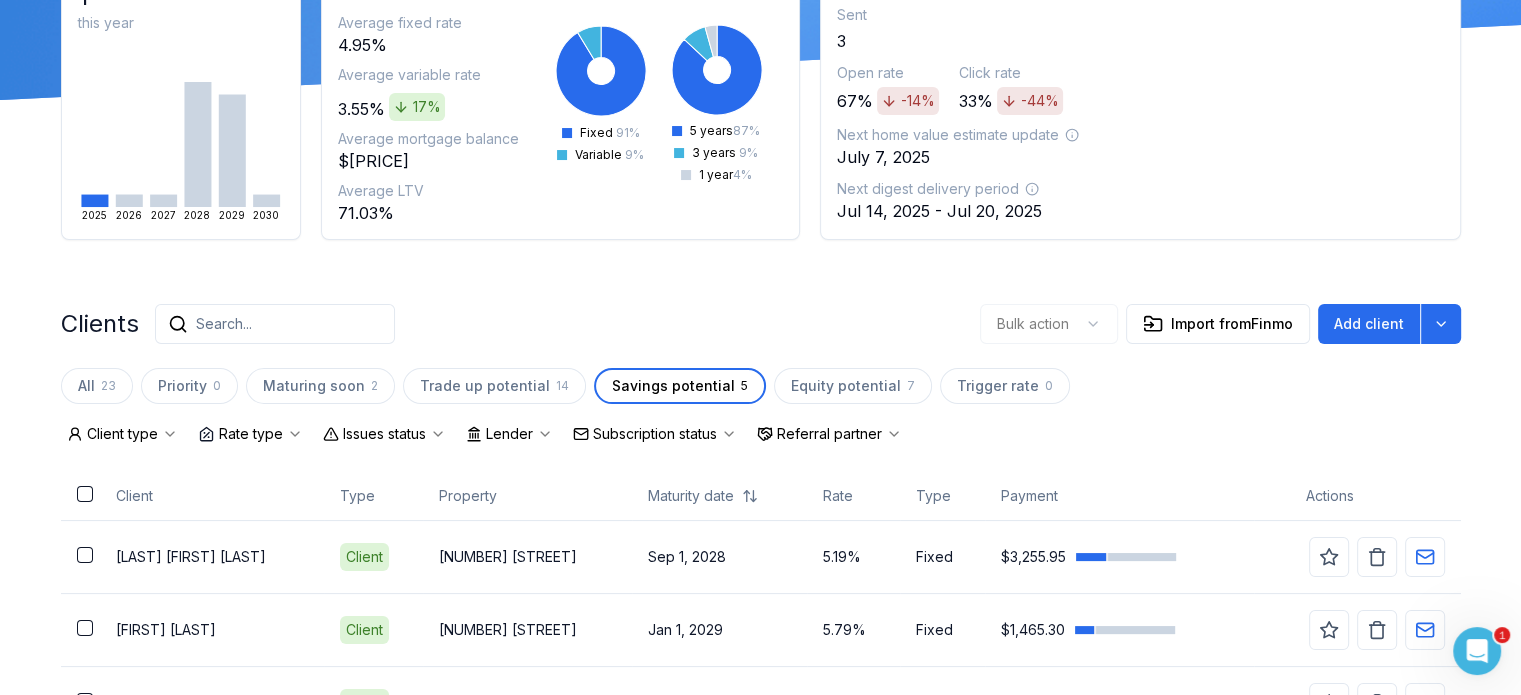 click at bounding box center (1477, 651) 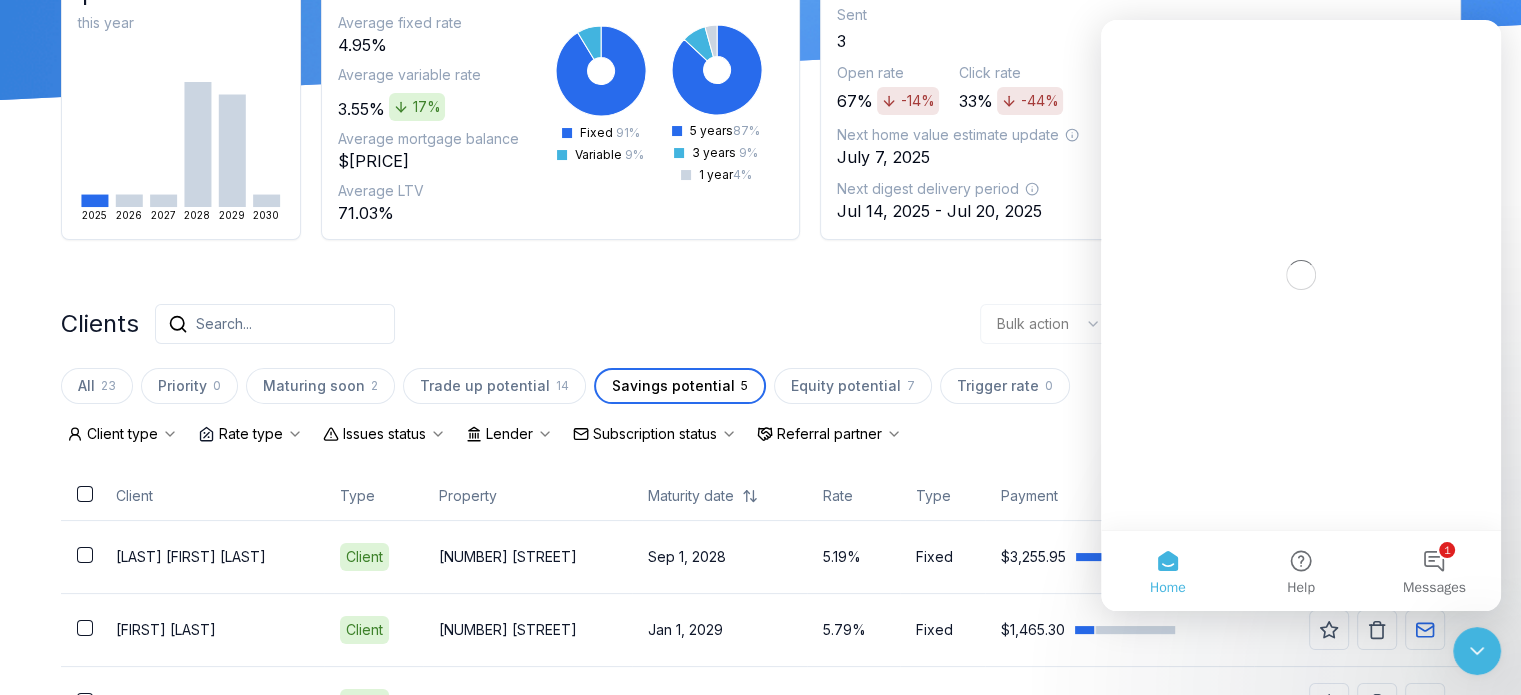 scroll, scrollTop: 0, scrollLeft: 0, axis: both 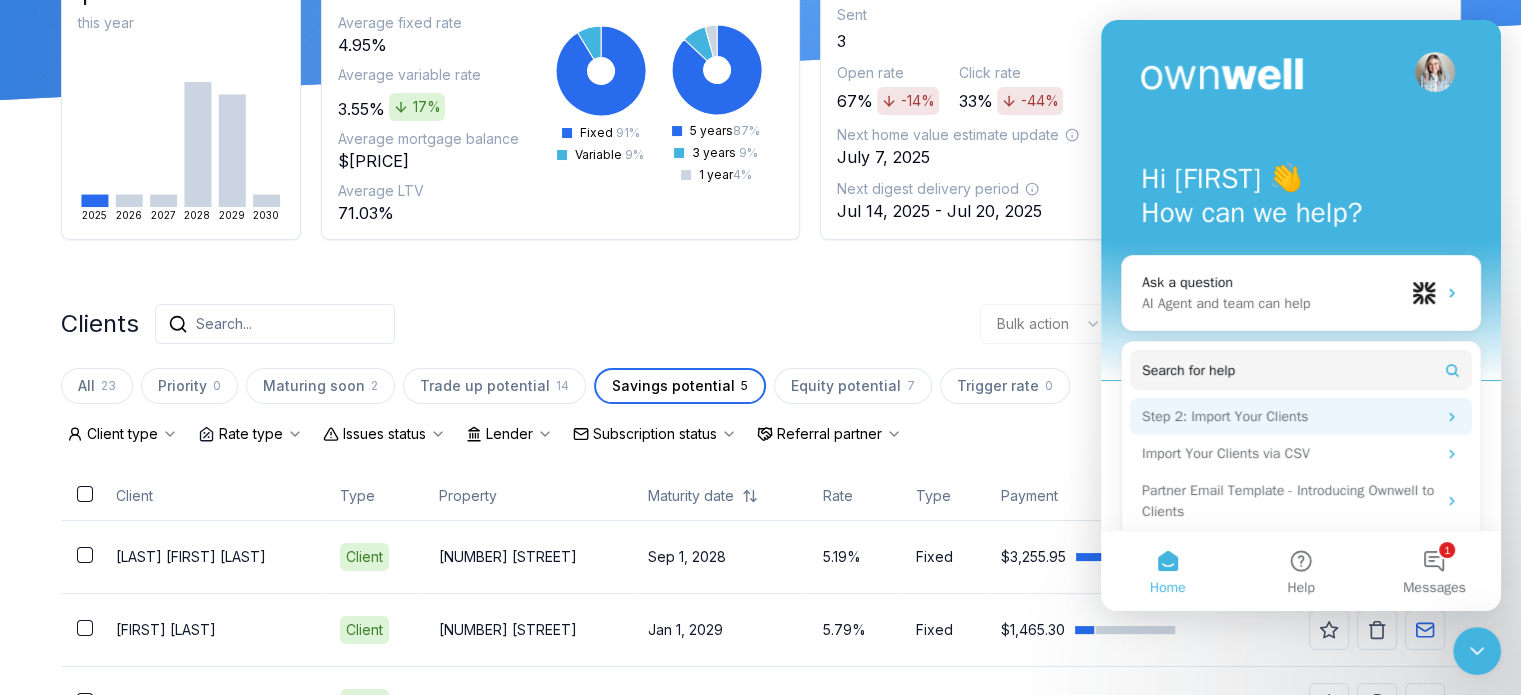 click on "Step 2: Import Your Clients" at bounding box center (1289, 416) 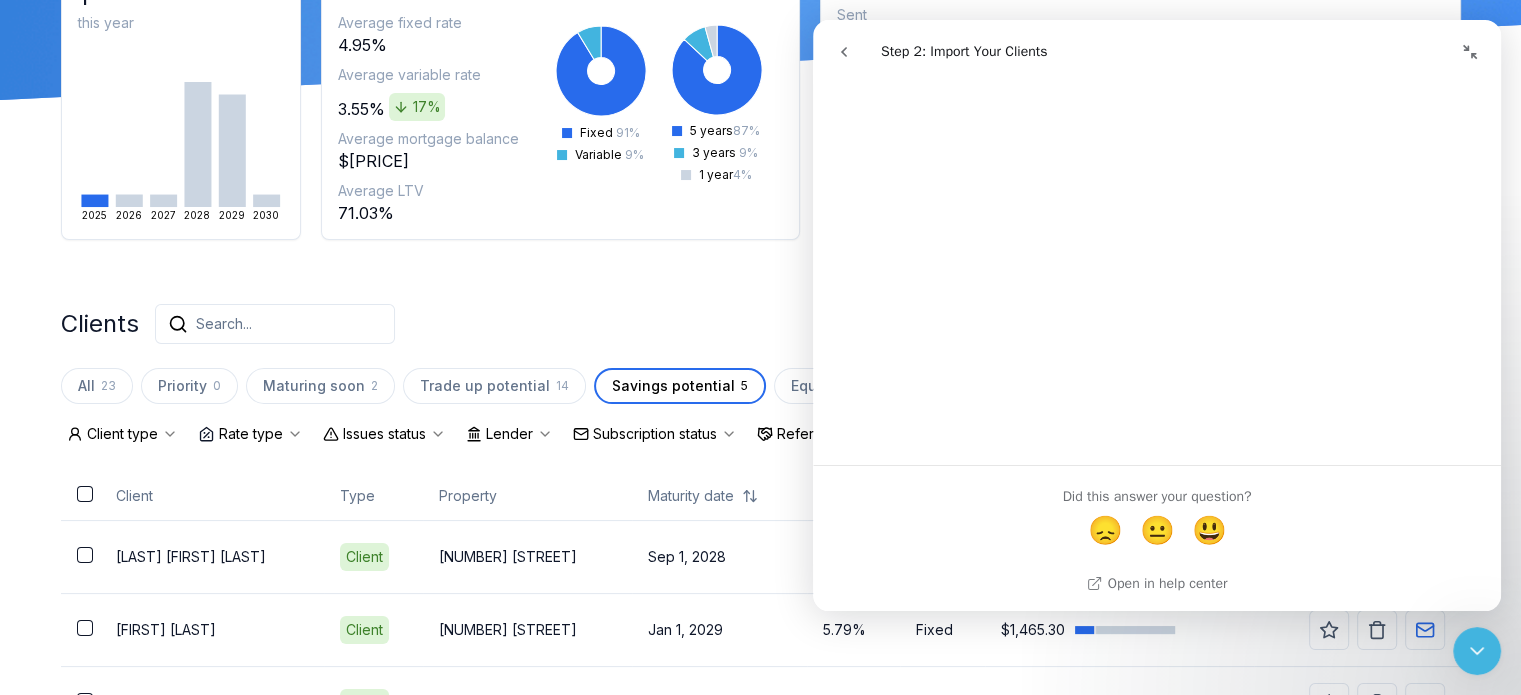scroll, scrollTop: 8916, scrollLeft: 0, axis: vertical 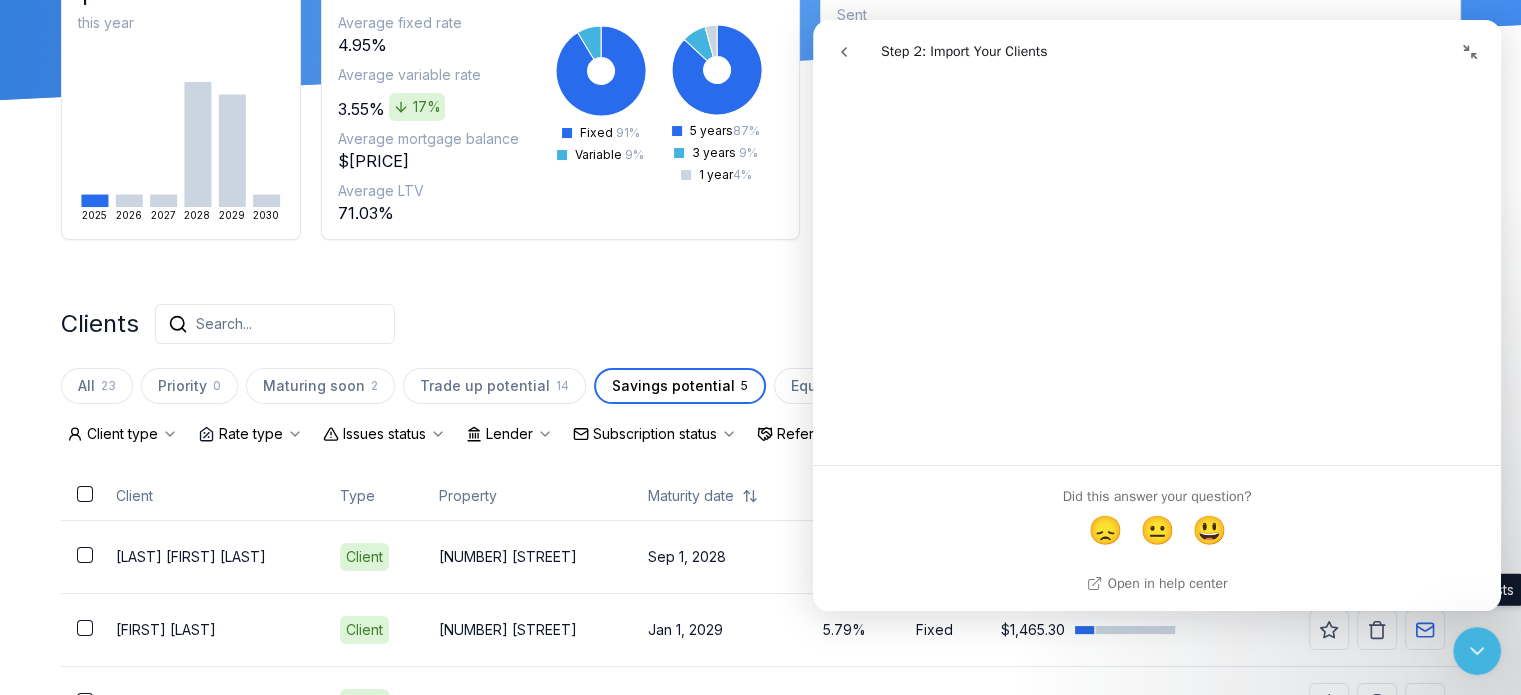 click 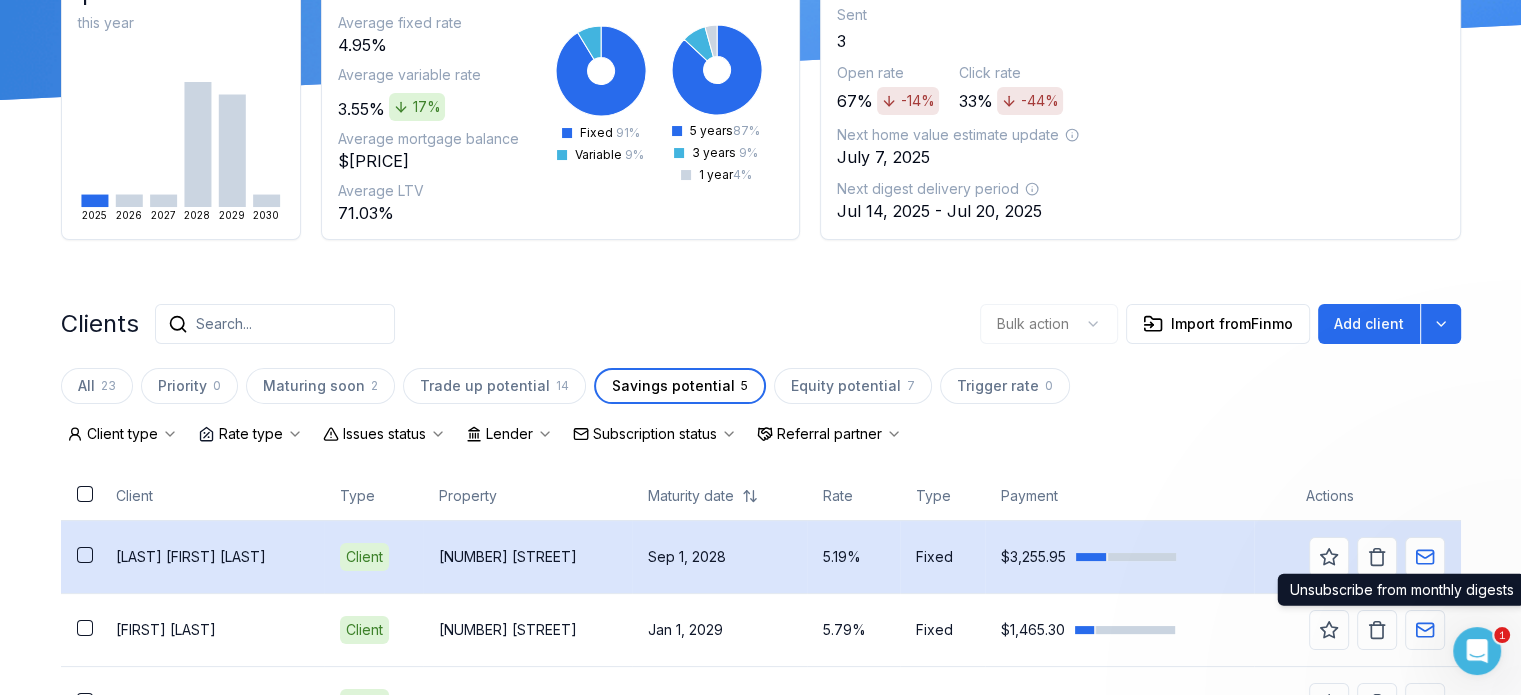 scroll, scrollTop: 0, scrollLeft: 0, axis: both 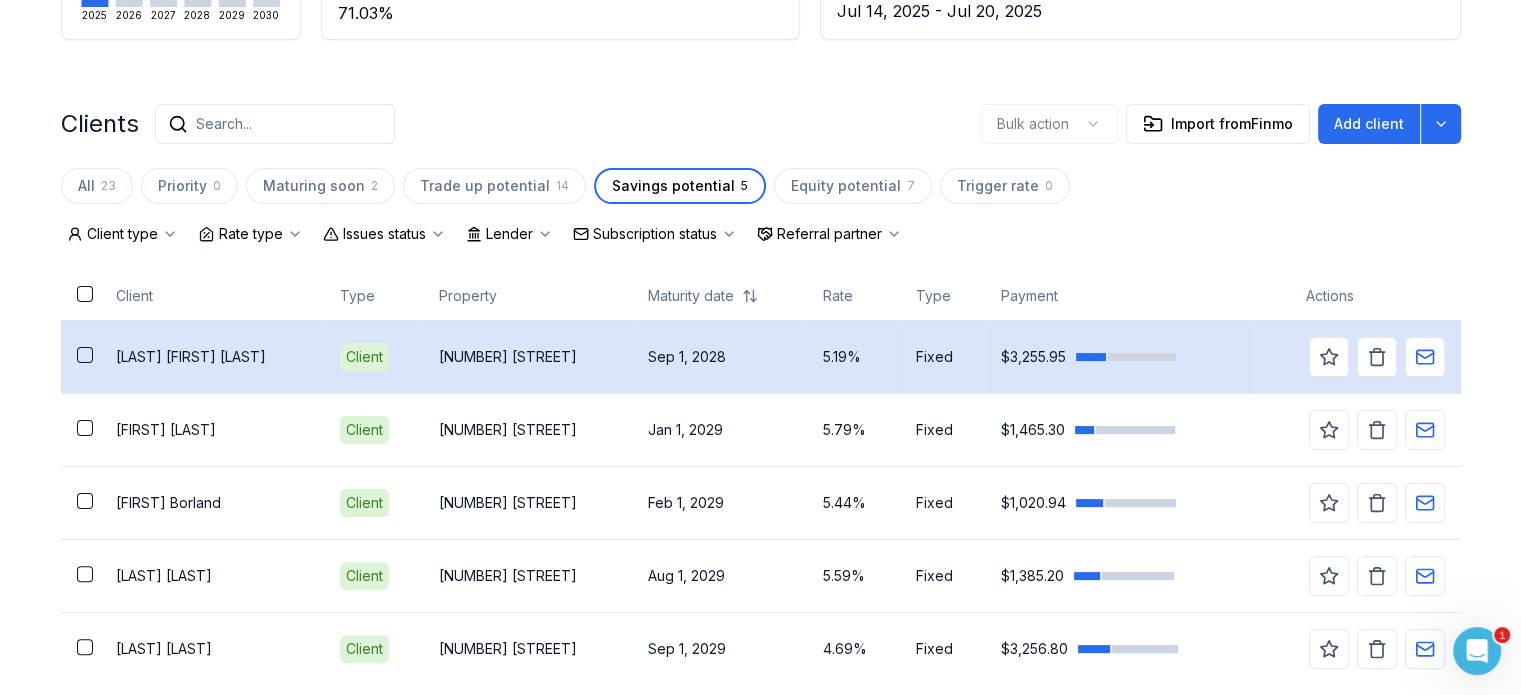 click on "[NUMBER] [STREET]" at bounding box center (527, 357) 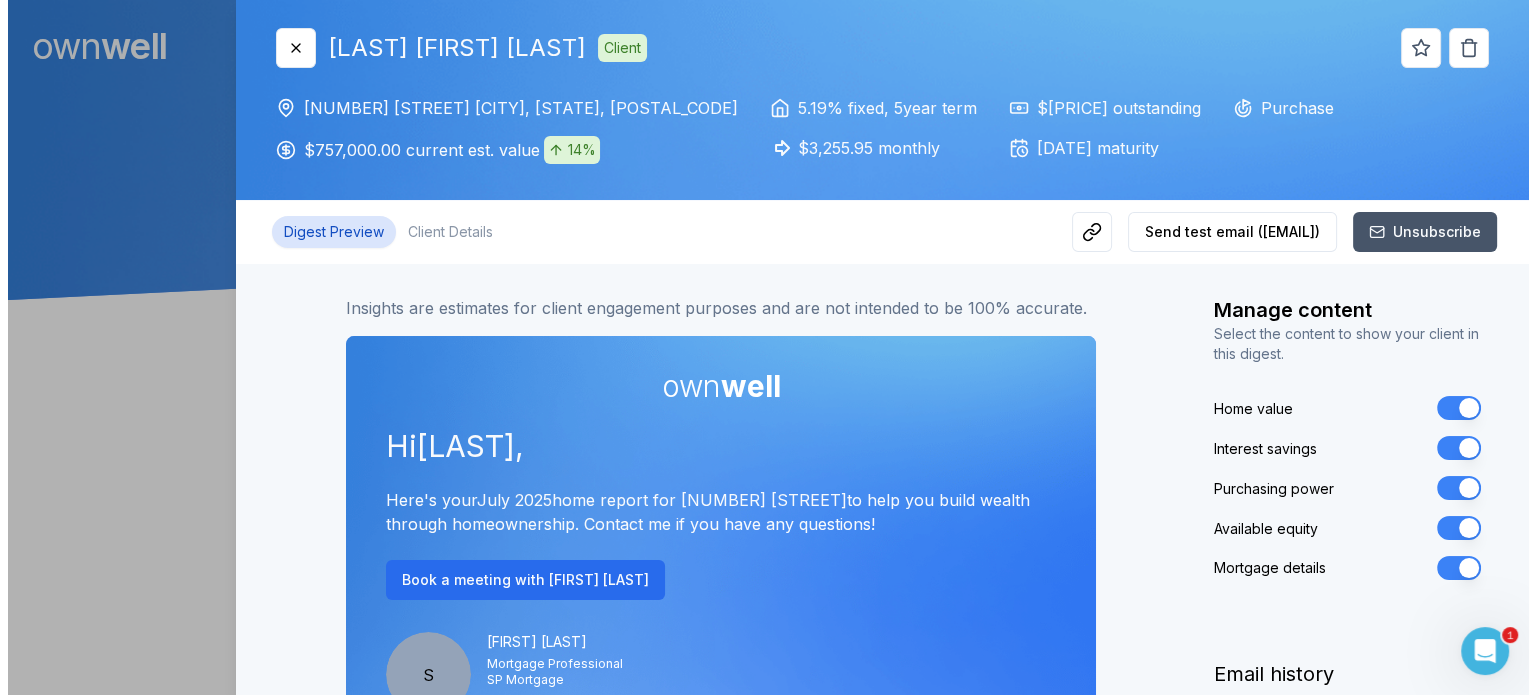 scroll, scrollTop: 0, scrollLeft: 0, axis: both 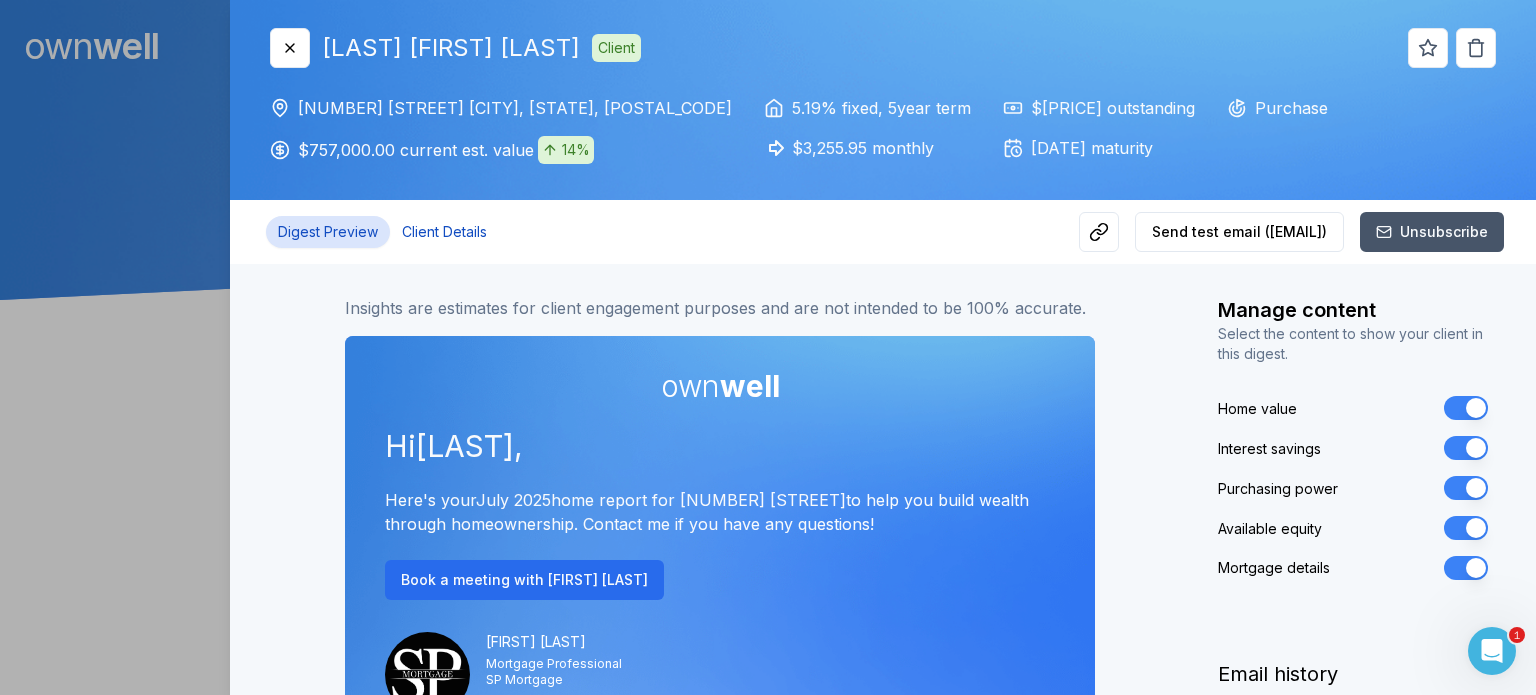 click on "Client Details" at bounding box center (444, 232) 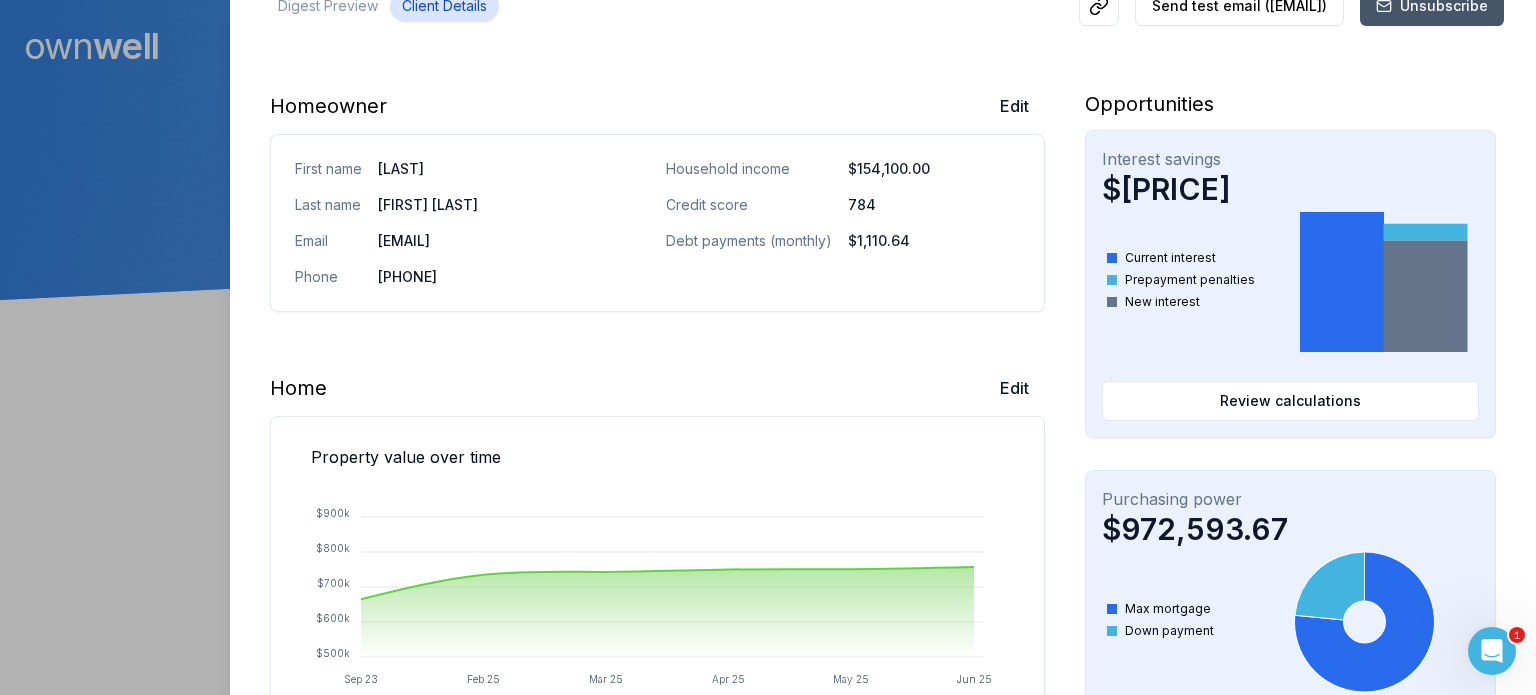 scroll, scrollTop: 165, scrollLeft: 0, axis: vertical 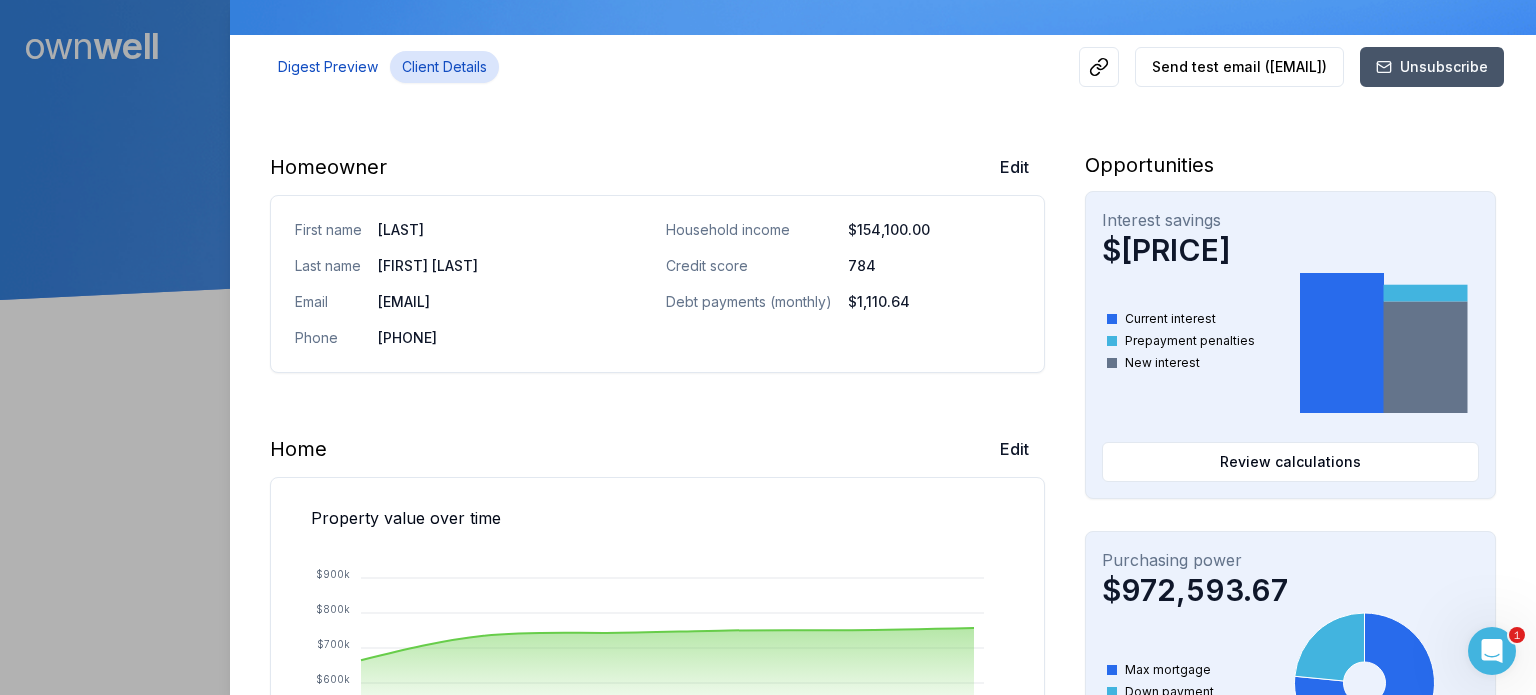 click on "Digest Preview" at bounding box center (328, 67) 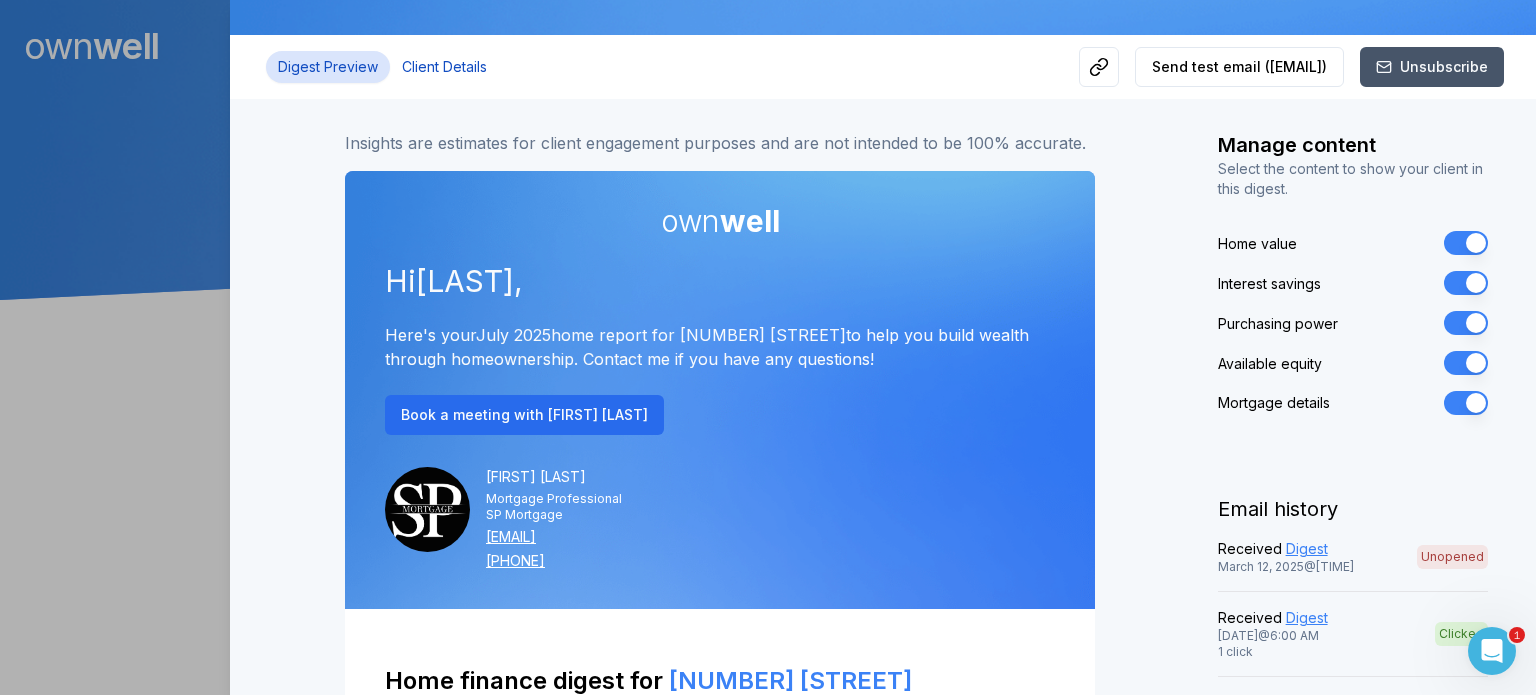 click on "Client Details" at bounding box center [444, 67] 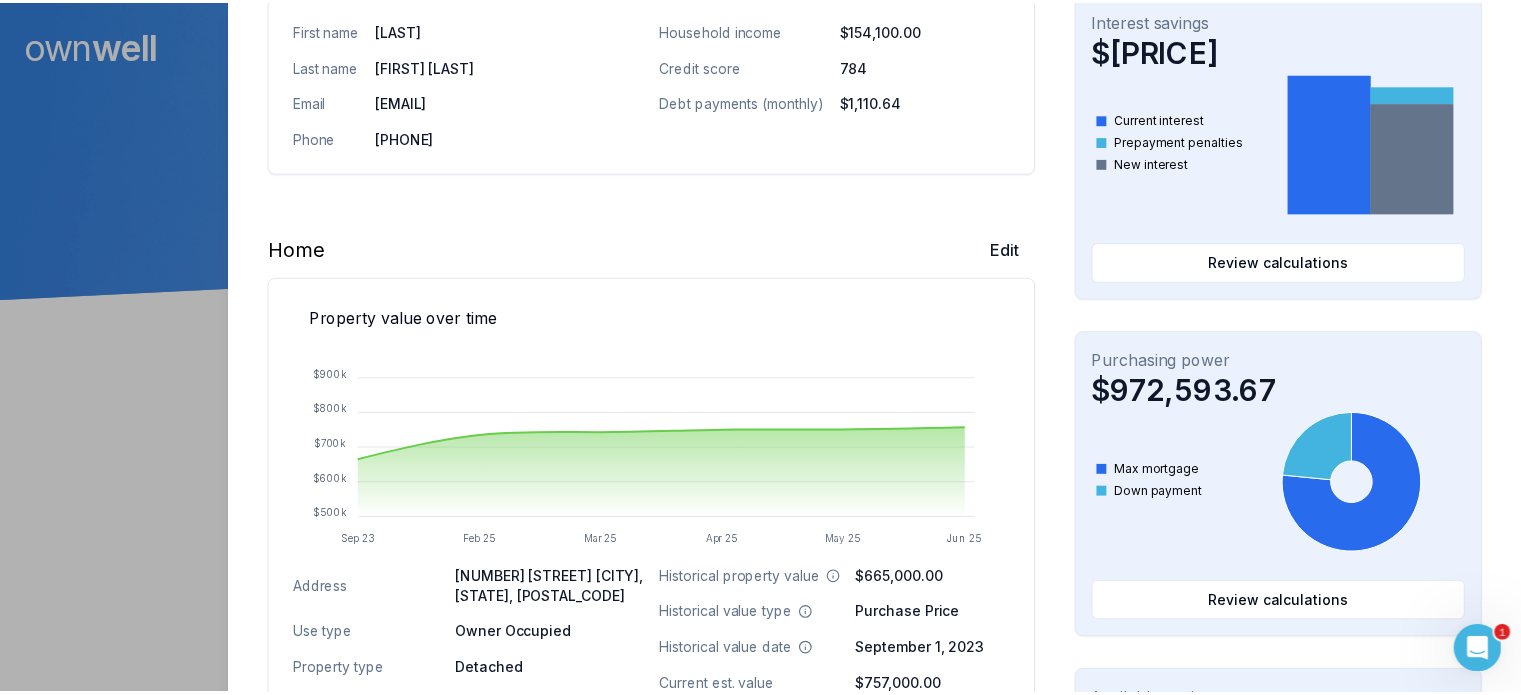 scroll, scrollTop: 0, scrollLeft: 0, axis: both 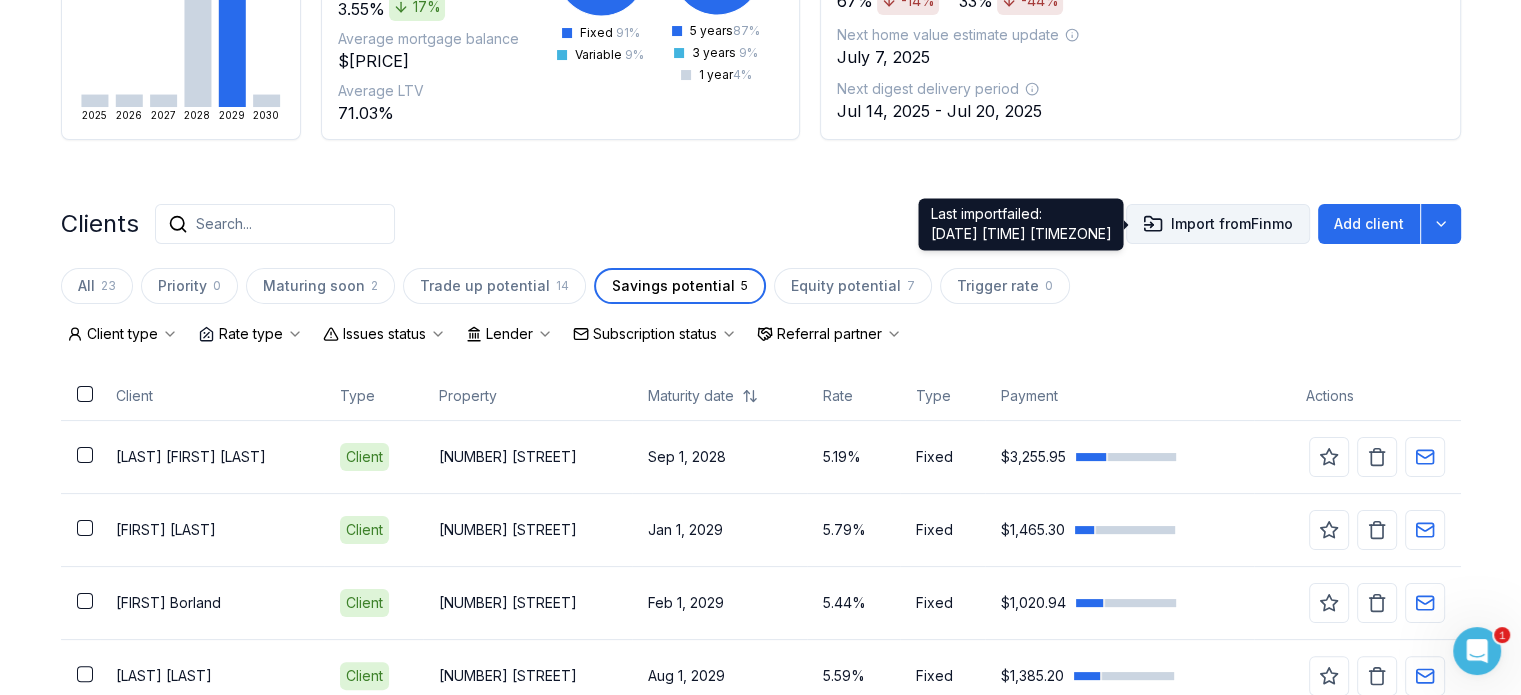 click on "Import from  Finmo" at bounding box center [1218, 224] 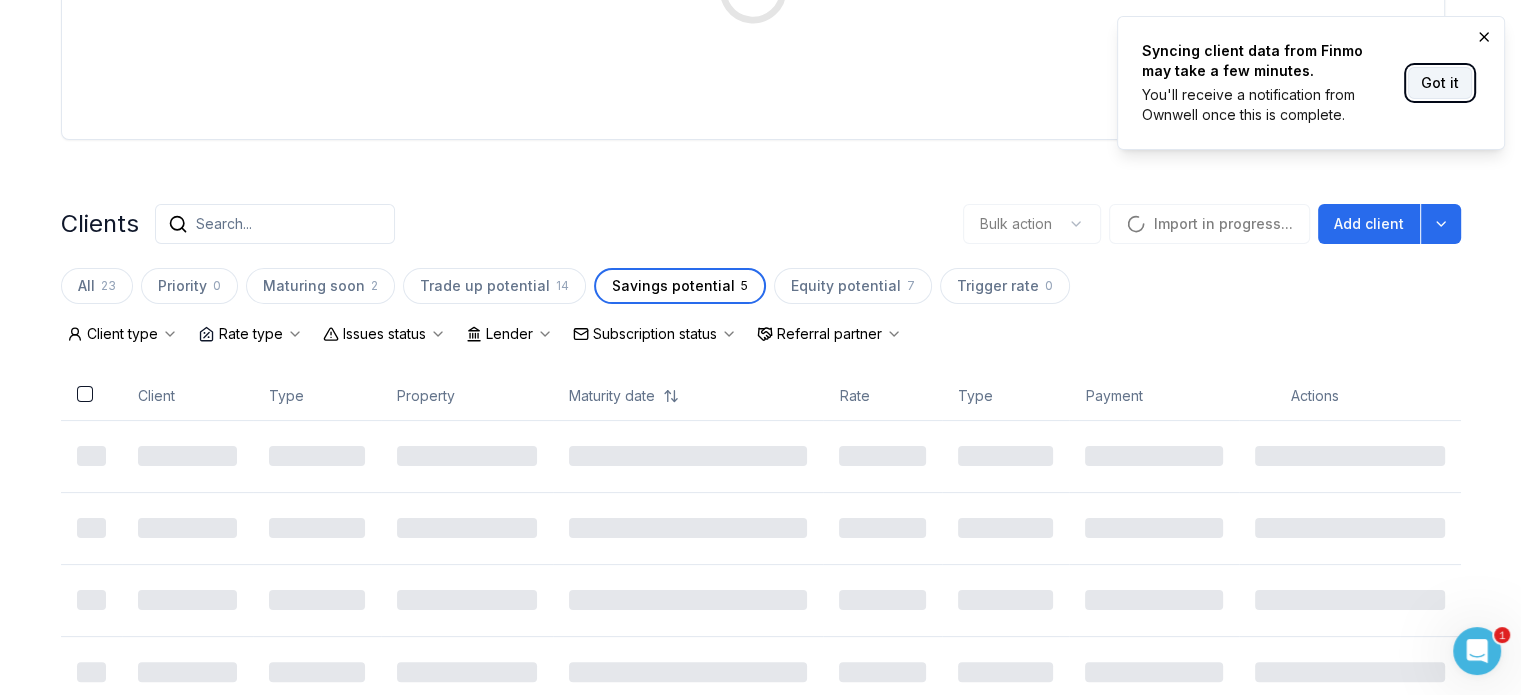 click on "Got it" at bounding box center (1440, 83) 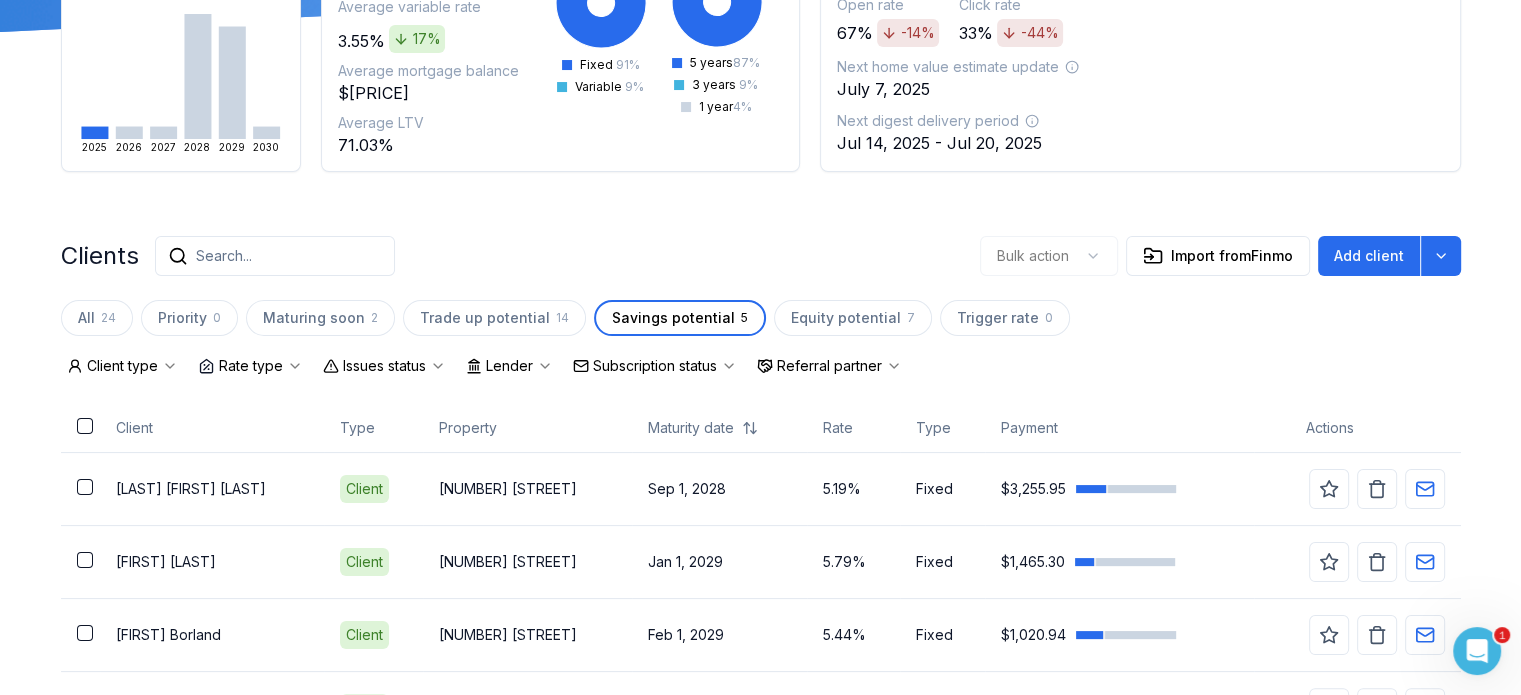scroll, scrollTop: 264, scrollLeft: 0, axis: vertical 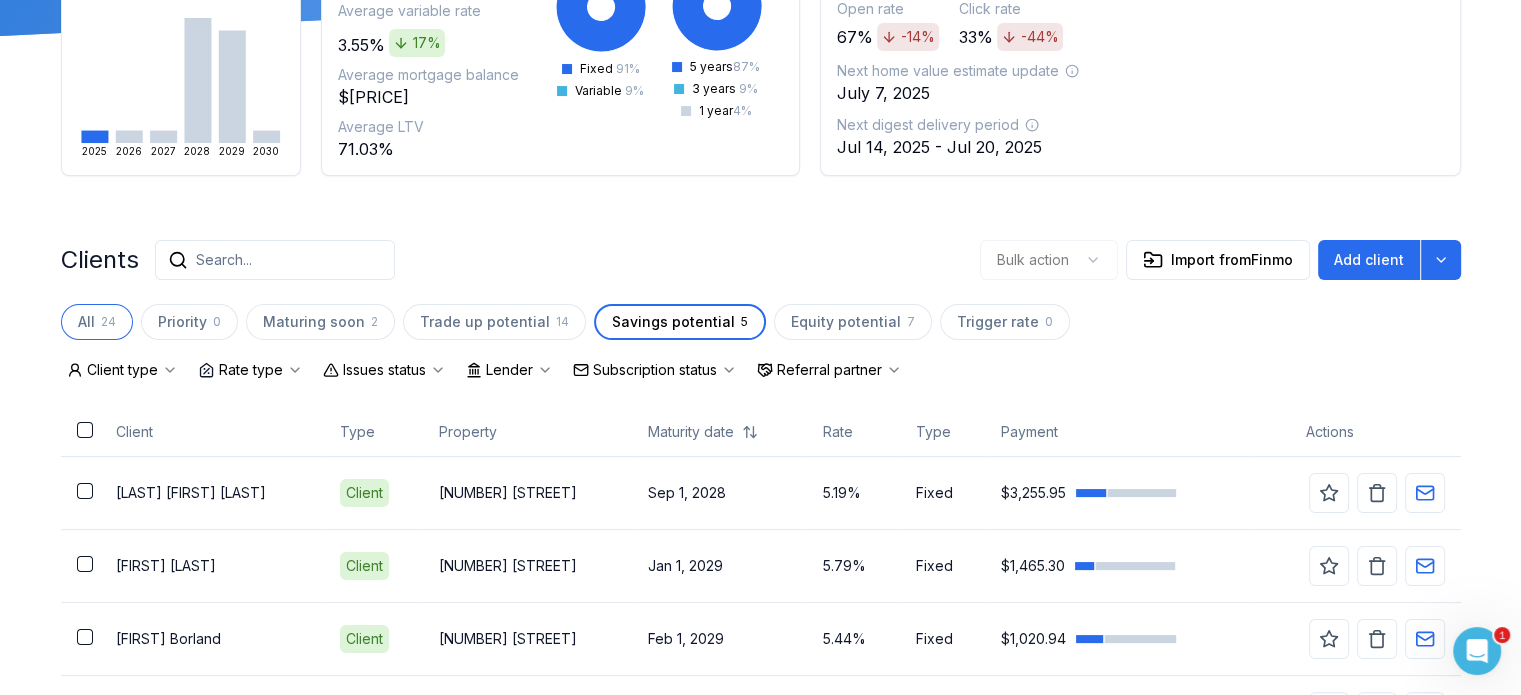 click on "24" at bounding box center [108, 322] 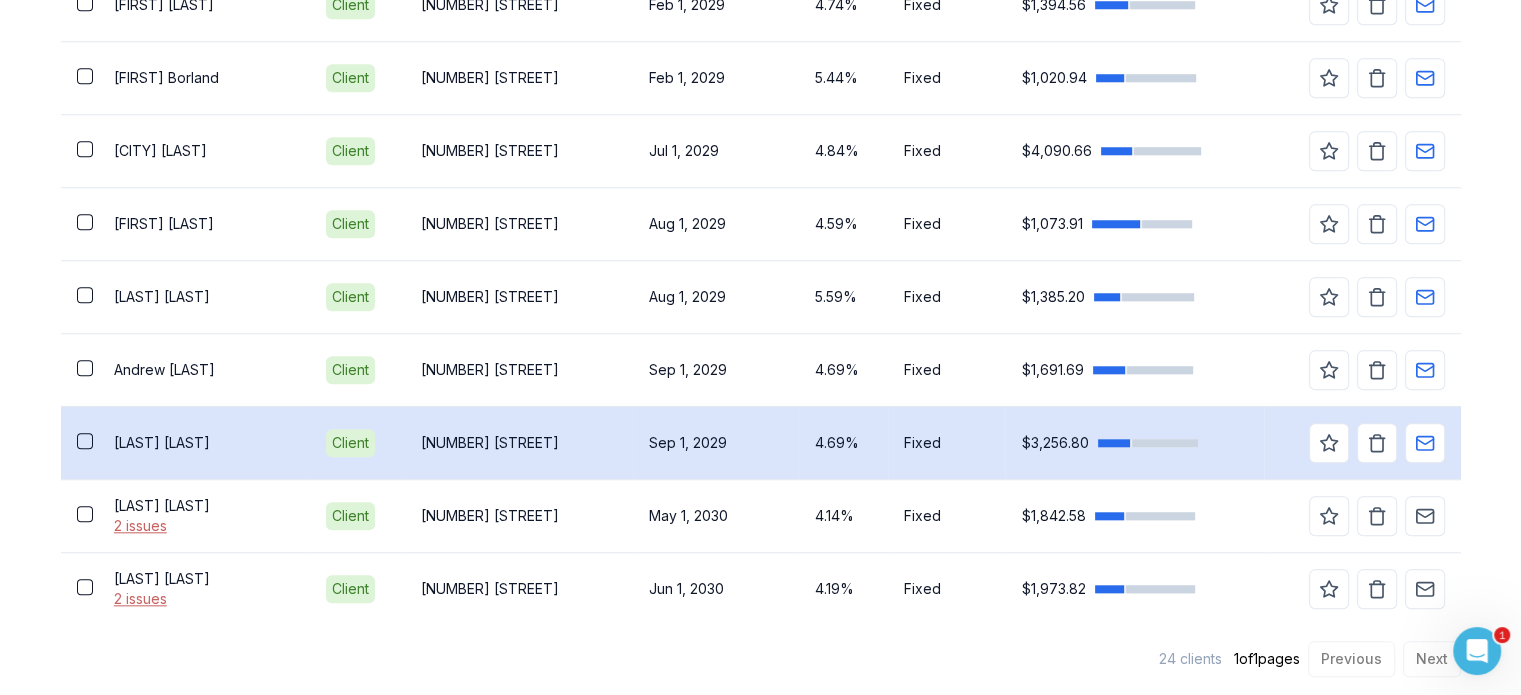 scroll, scrollTop: 1920, scrollLeft: 0, axis: vertical 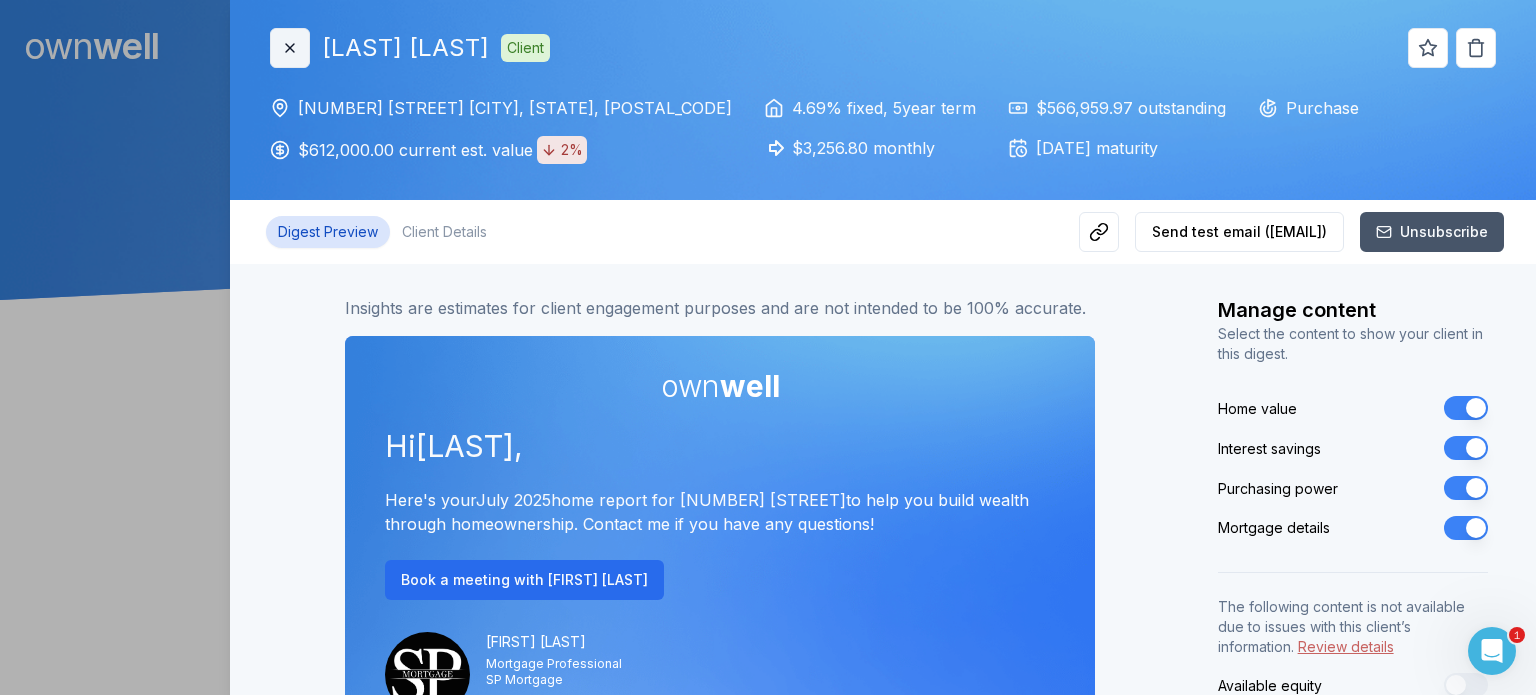 click on "Close" at bounding box center [290, 48] 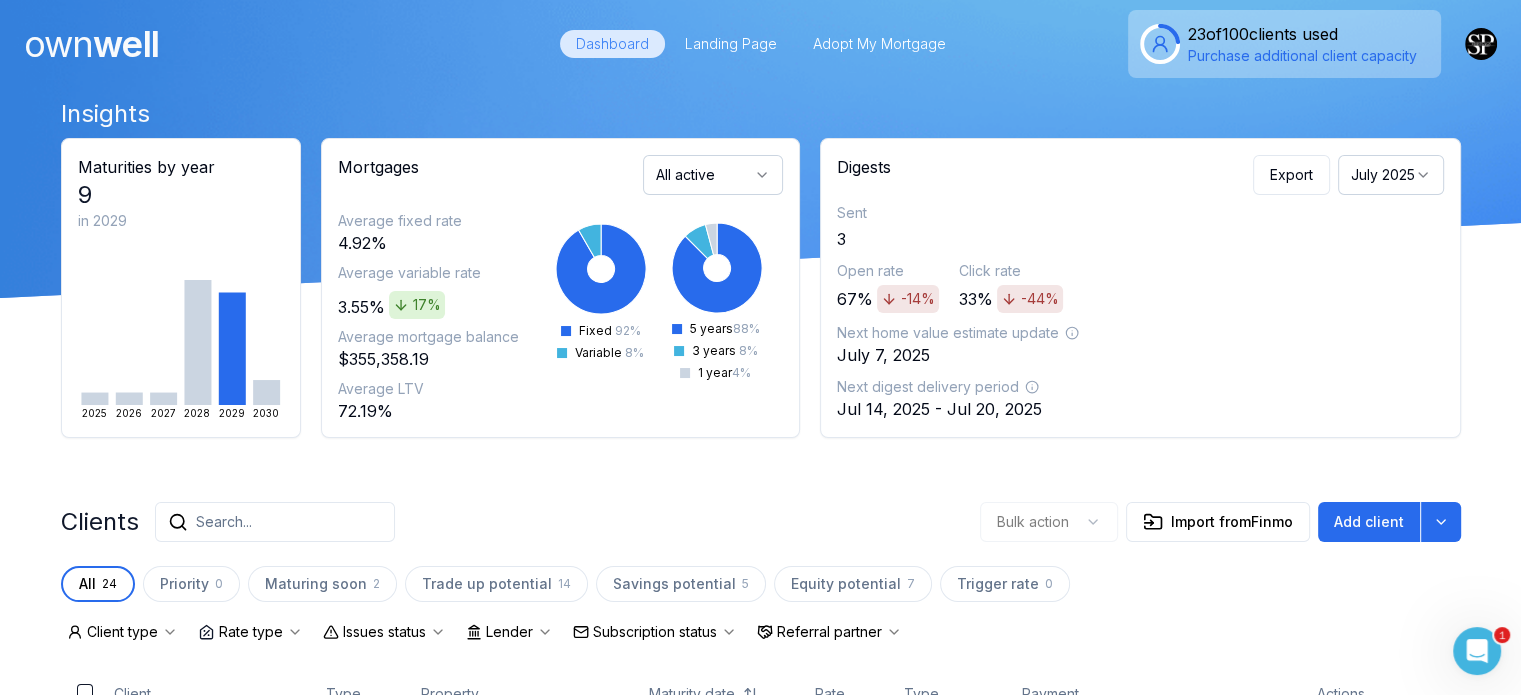 scroll, scrollTop: 0, scrollLeft: 0, axis: both 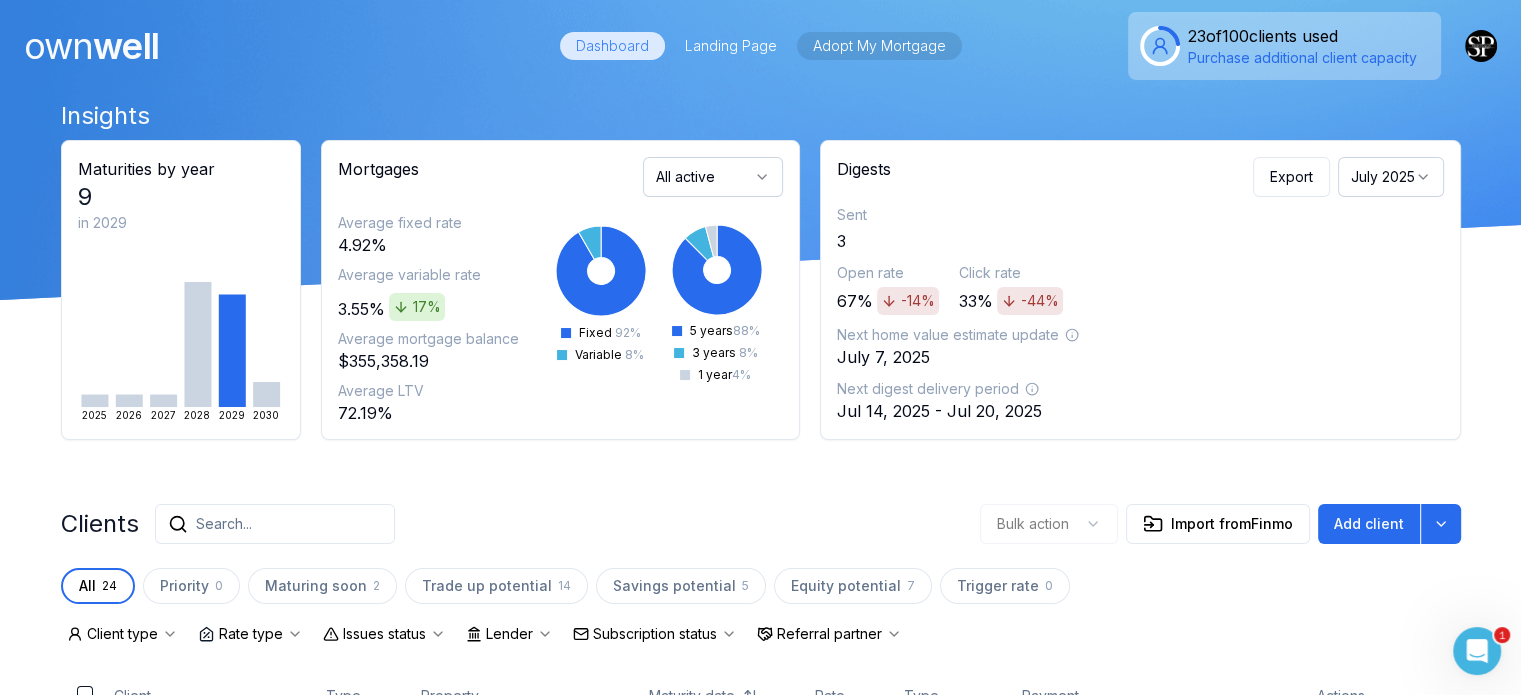 click on "Adopt My Mortgage" at bounding box center [879, 46] 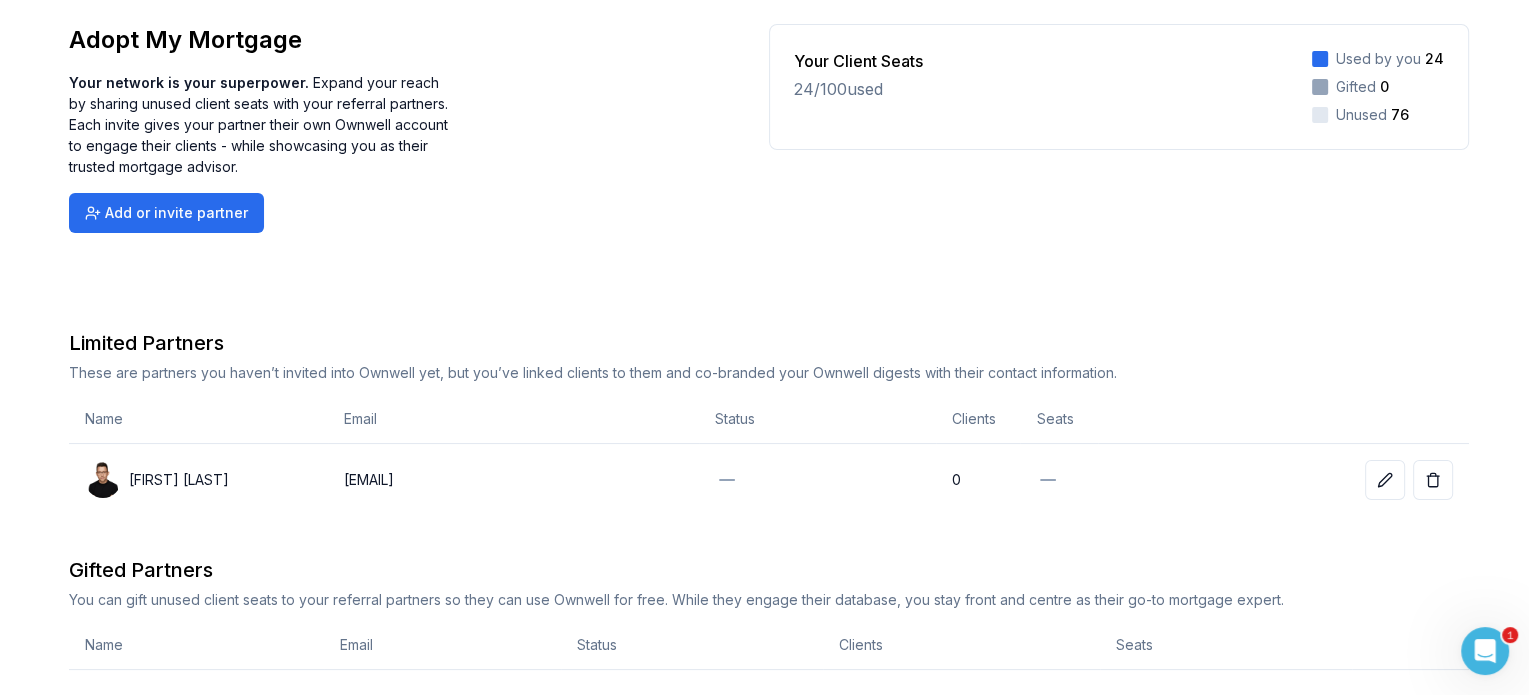 scroll, scrollTop: 0, scrollLeft: 0, axis: both 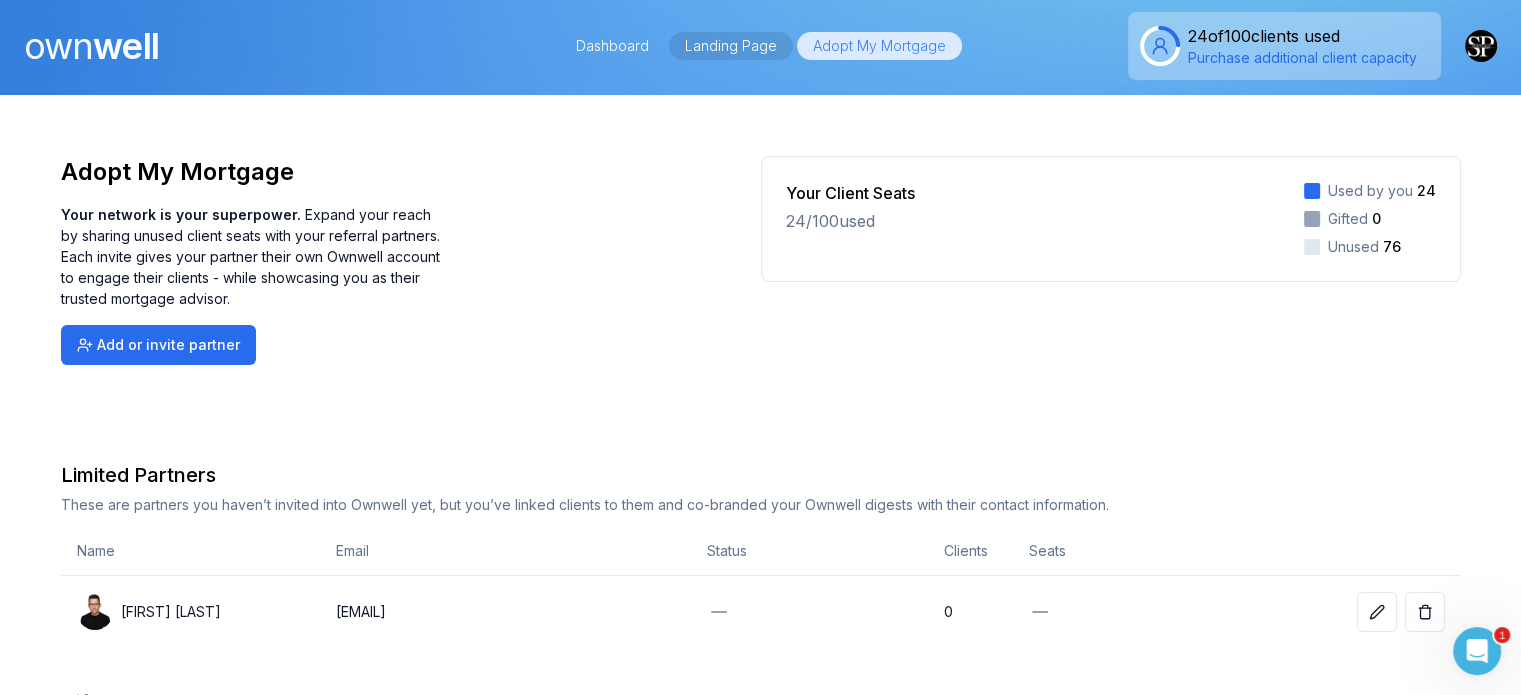 click on "Landing Page" at bounding box center (731, 46) 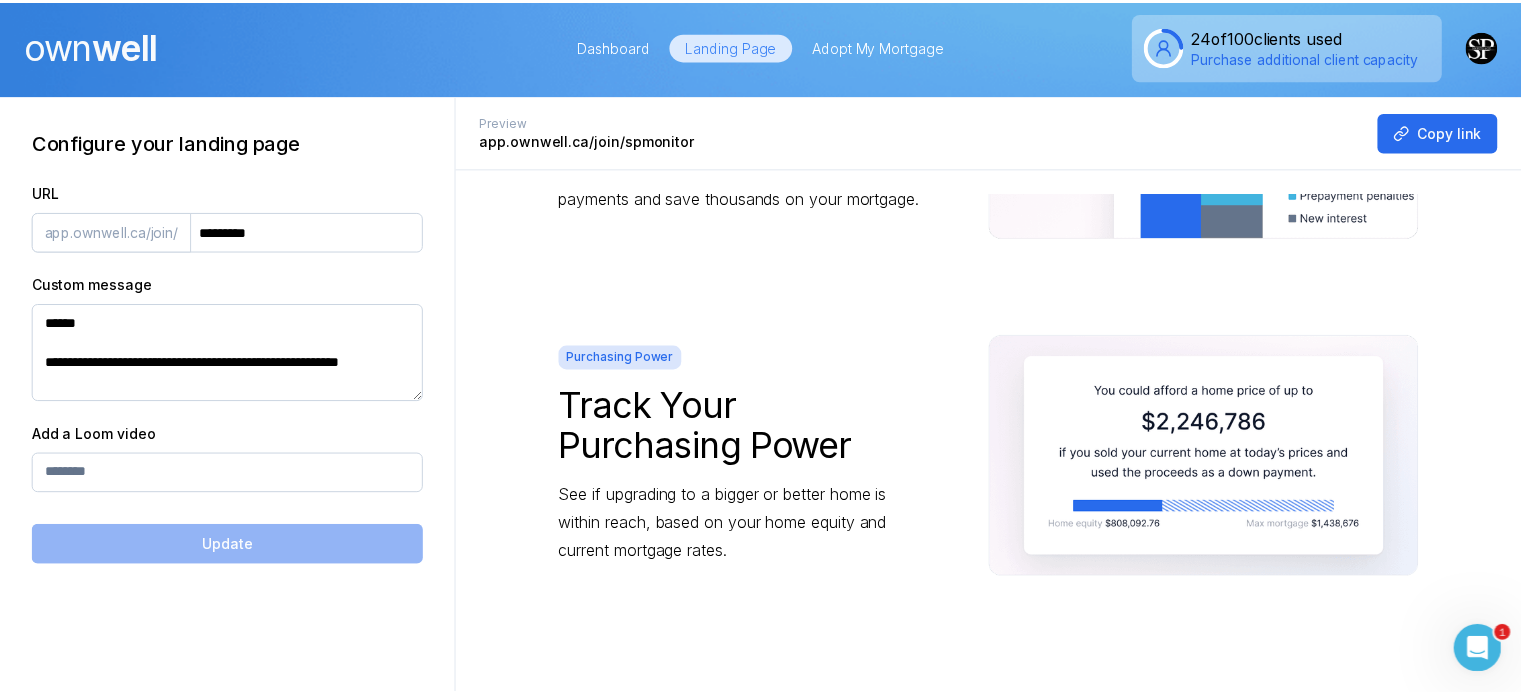 scroll, scrollTop: 959, scrollLeft: 0, axis: vertical 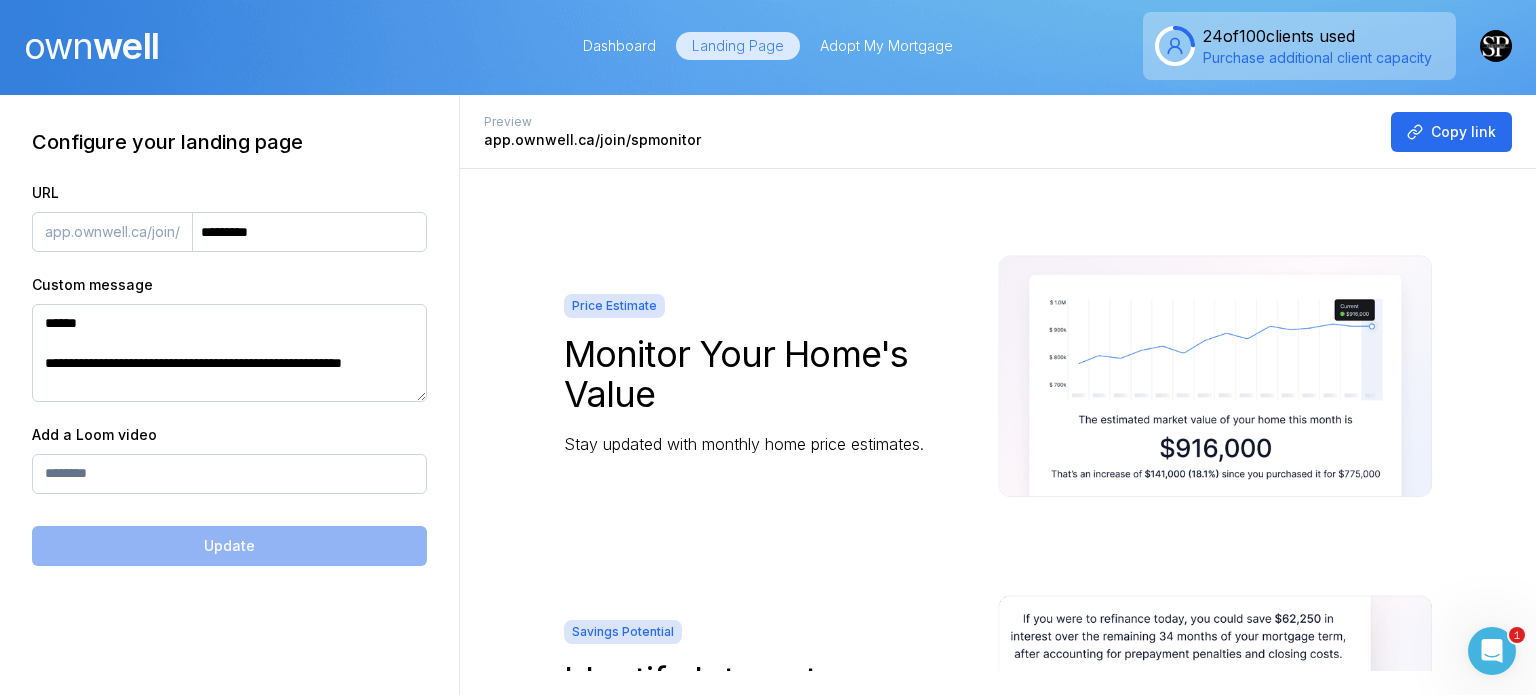click on "own well Dashboard Landing Page Adopt My Mortgage 24  of  100  clients used Purchase additional client capacity" at bounding box center [768, 46] 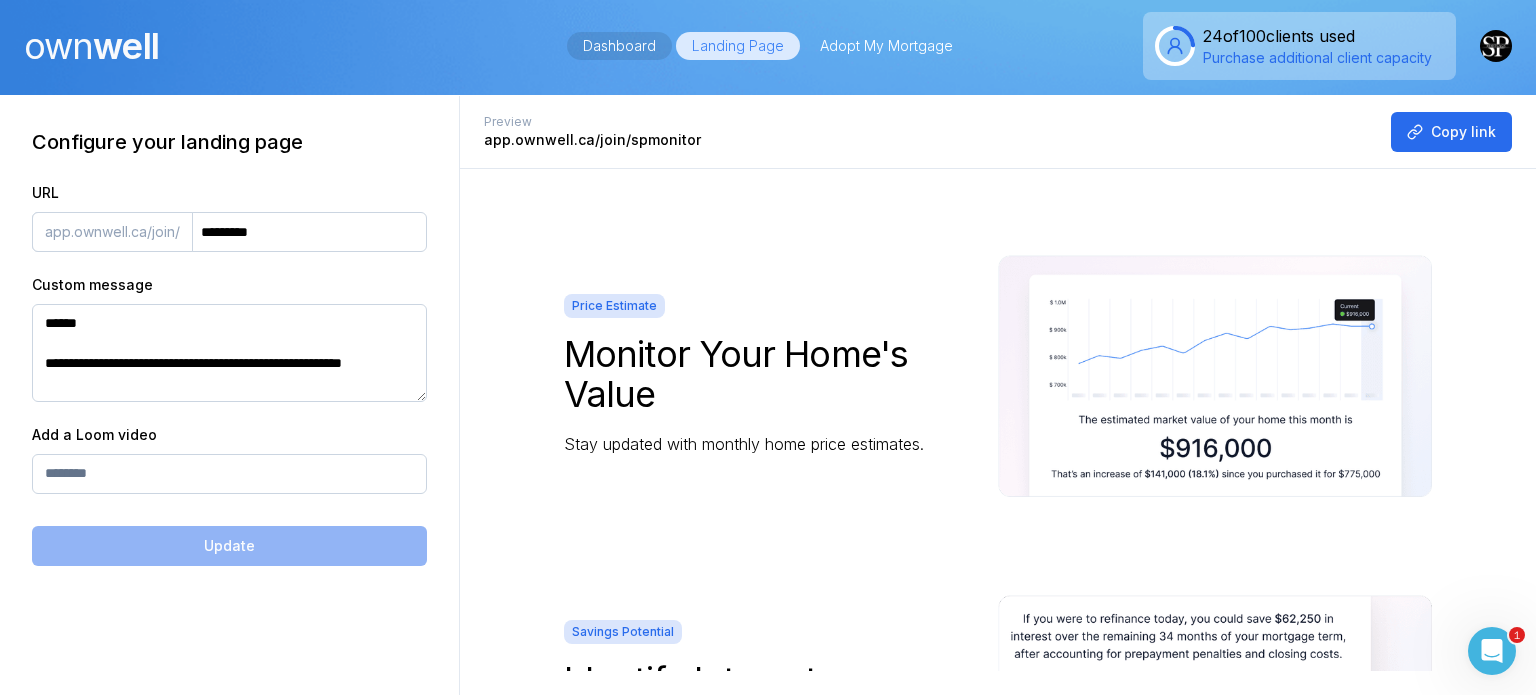 click on "Dashboard" at bounding box center (619, 46) 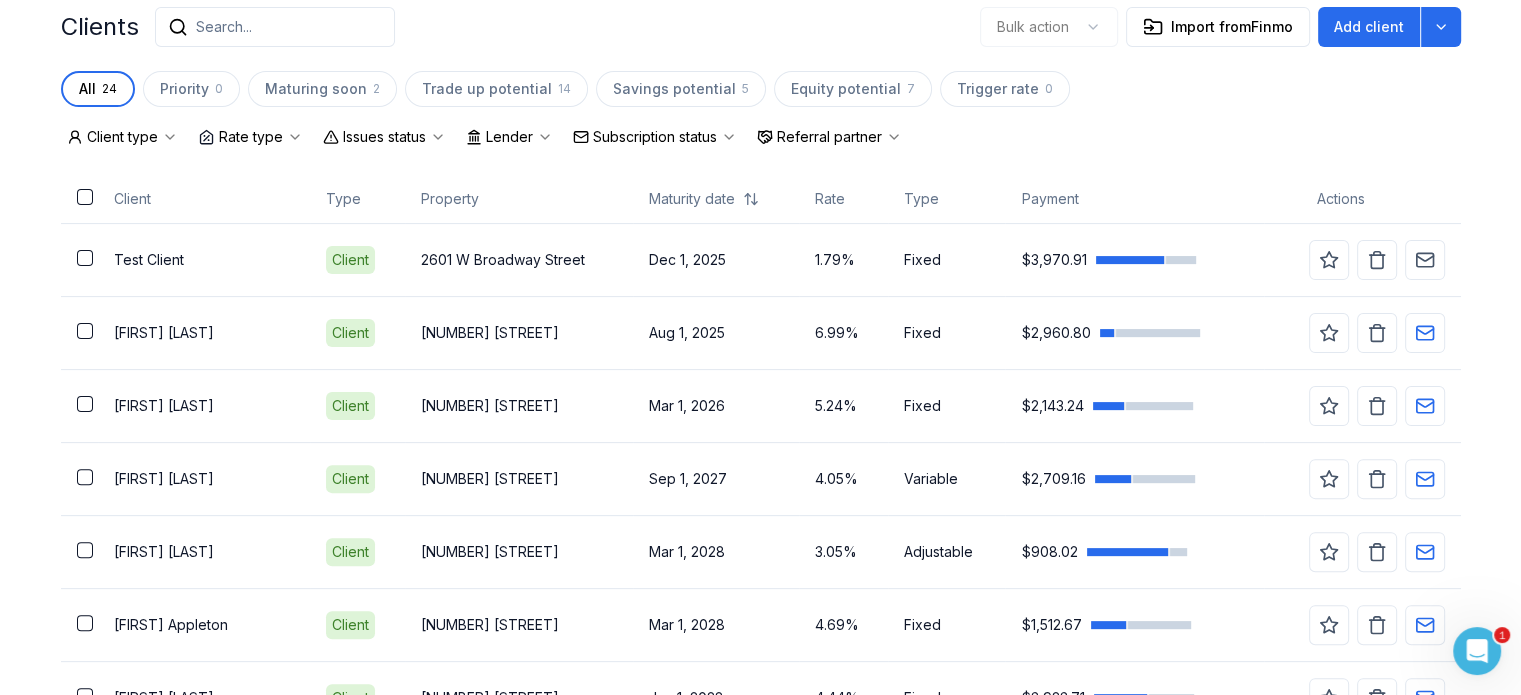 scroll, scrollTop: 500, scrollLeft: 0, axis: vertical 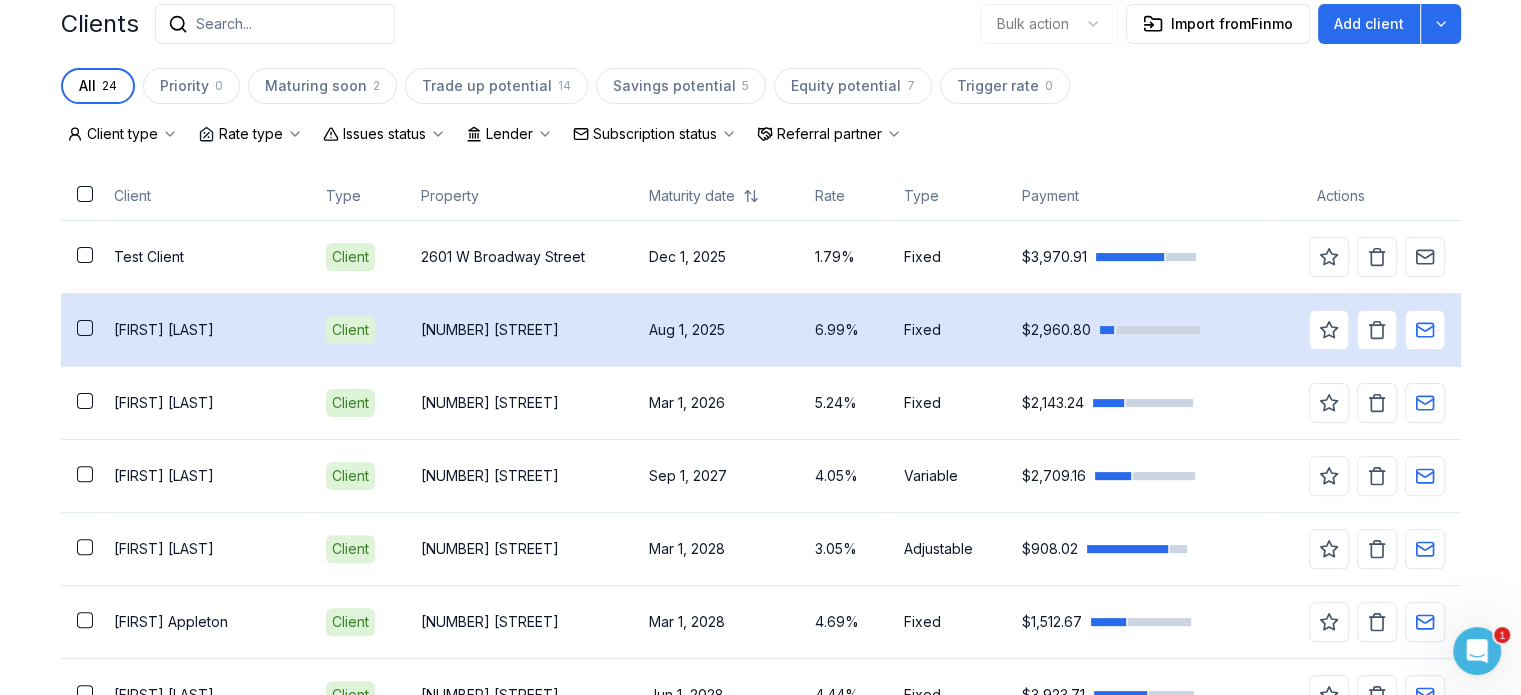 click on "6.99%" at bounding box center [843, 330] 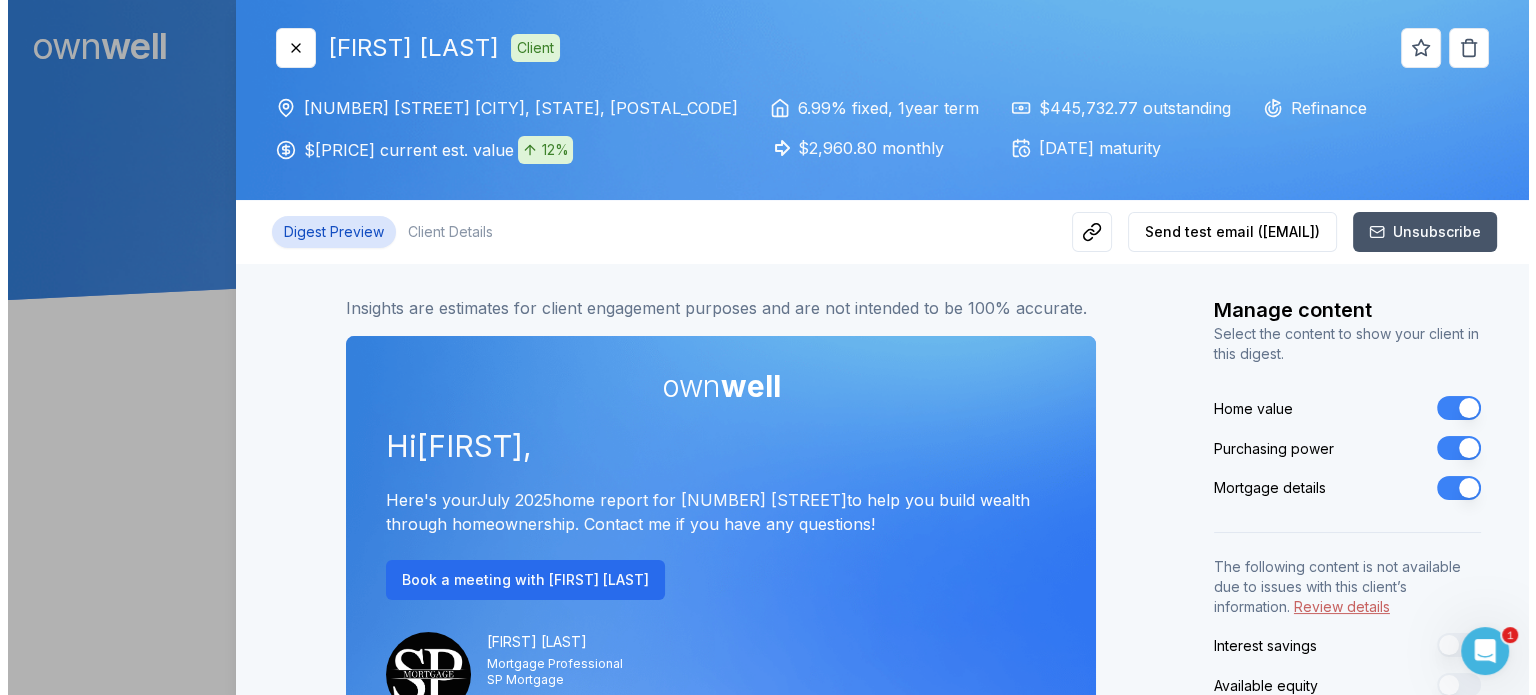 scroll, scrollTop: 0, scrollLeft: 0, axis: both 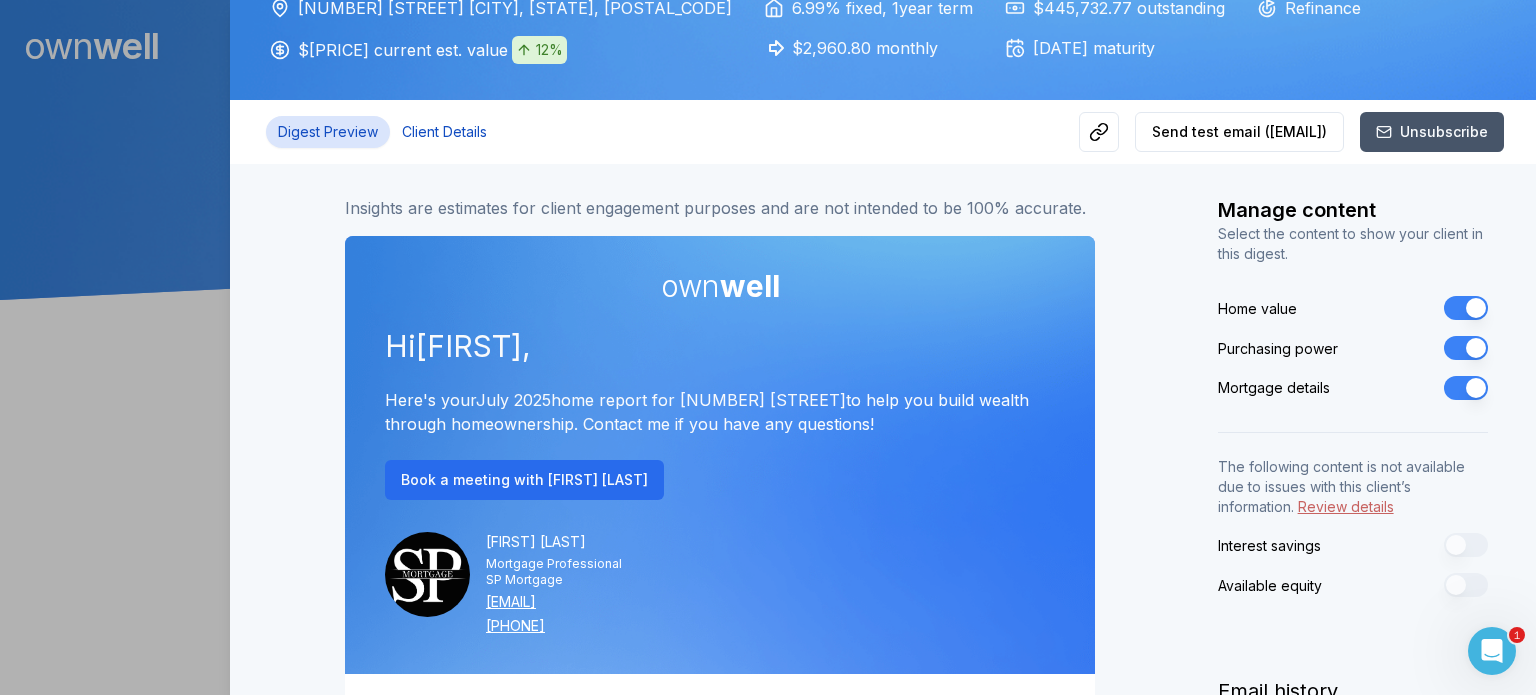 click on "Client Details" at bounding box center (444, 132) 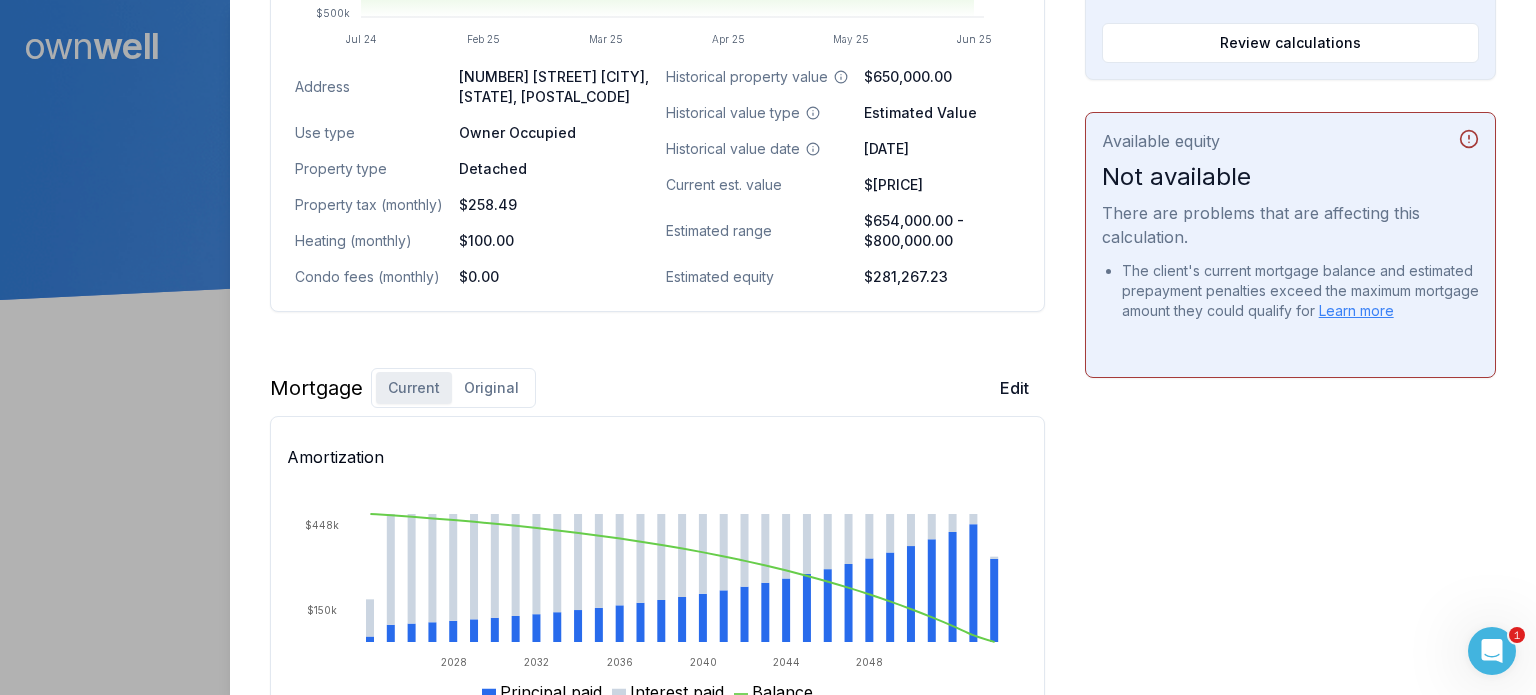 scroll, scrollTop: 865, scrollLeft: 0, axis: vertical 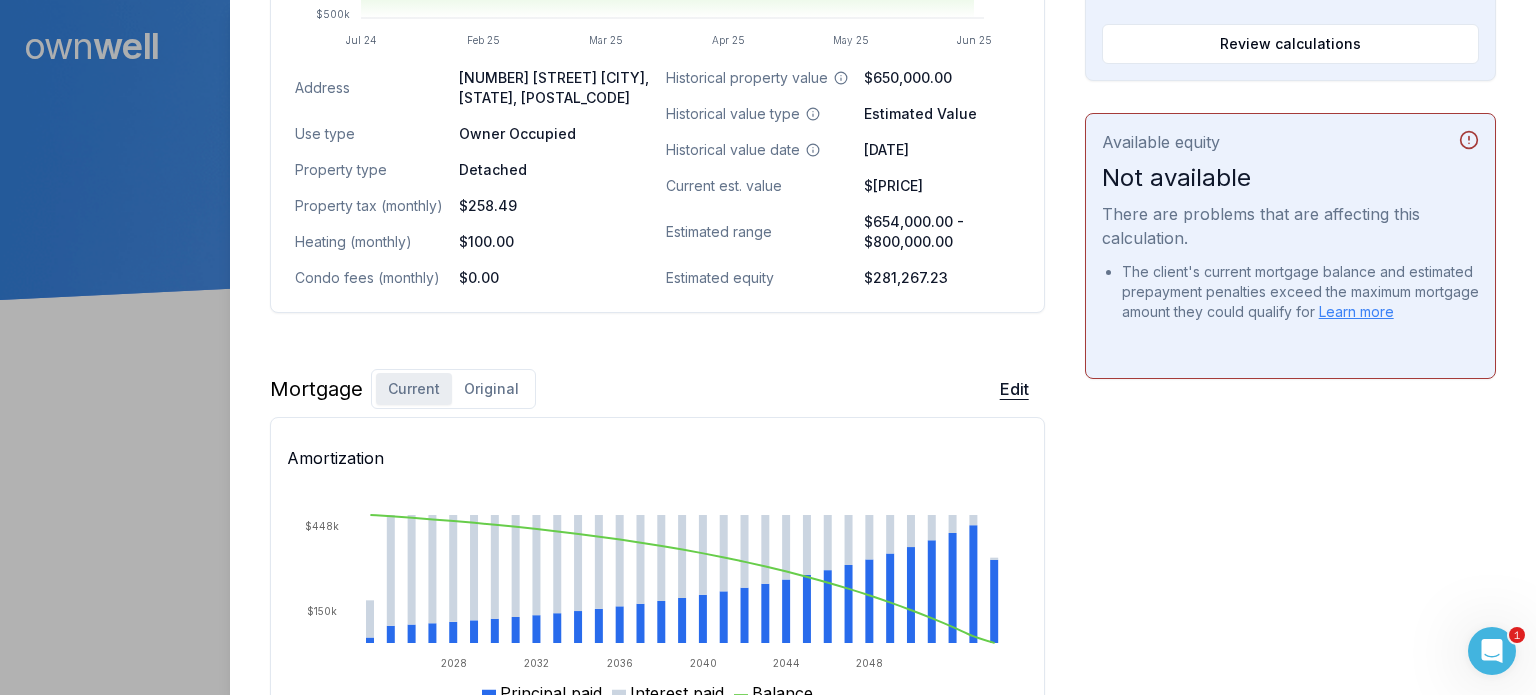 click on "Edit" at bounding box center (1014, 389) 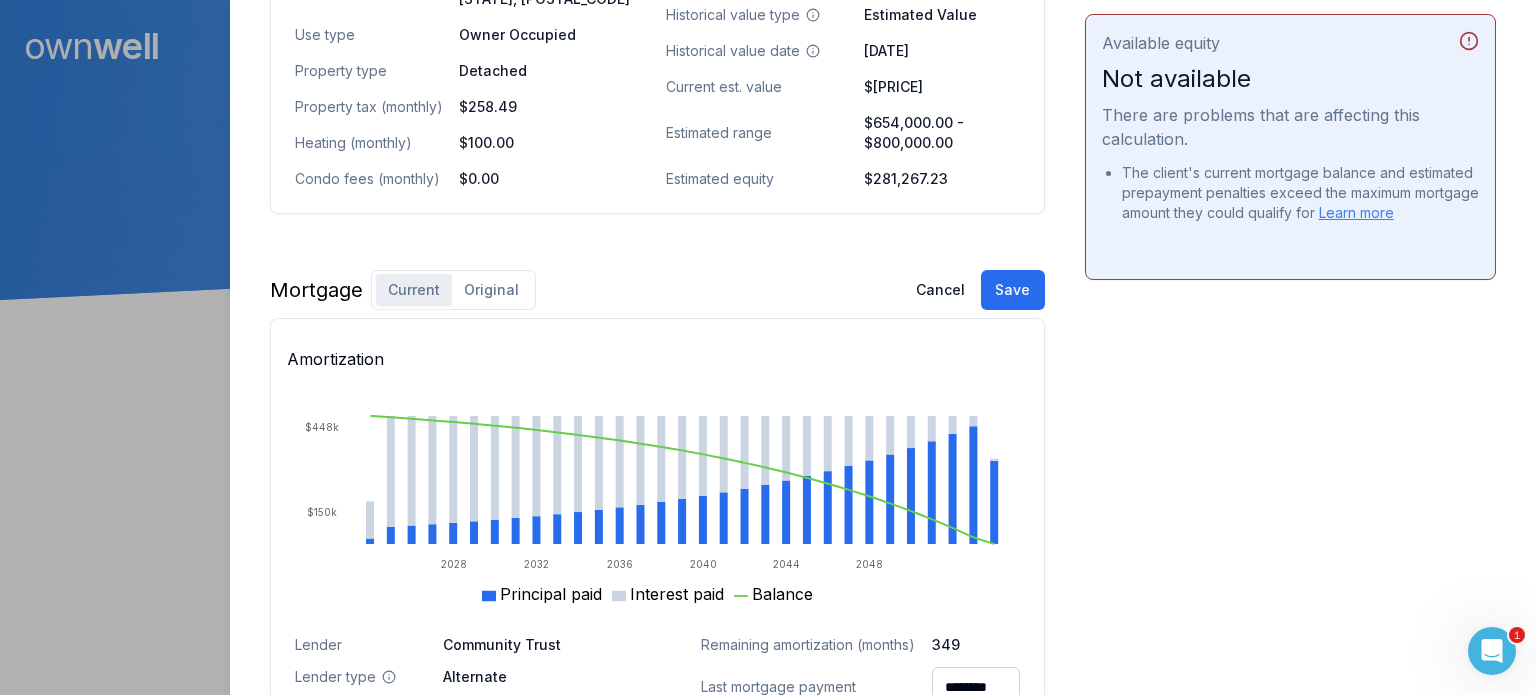 scroll, scrollTop: 1265, scrollLeft: 0, axis: vertical 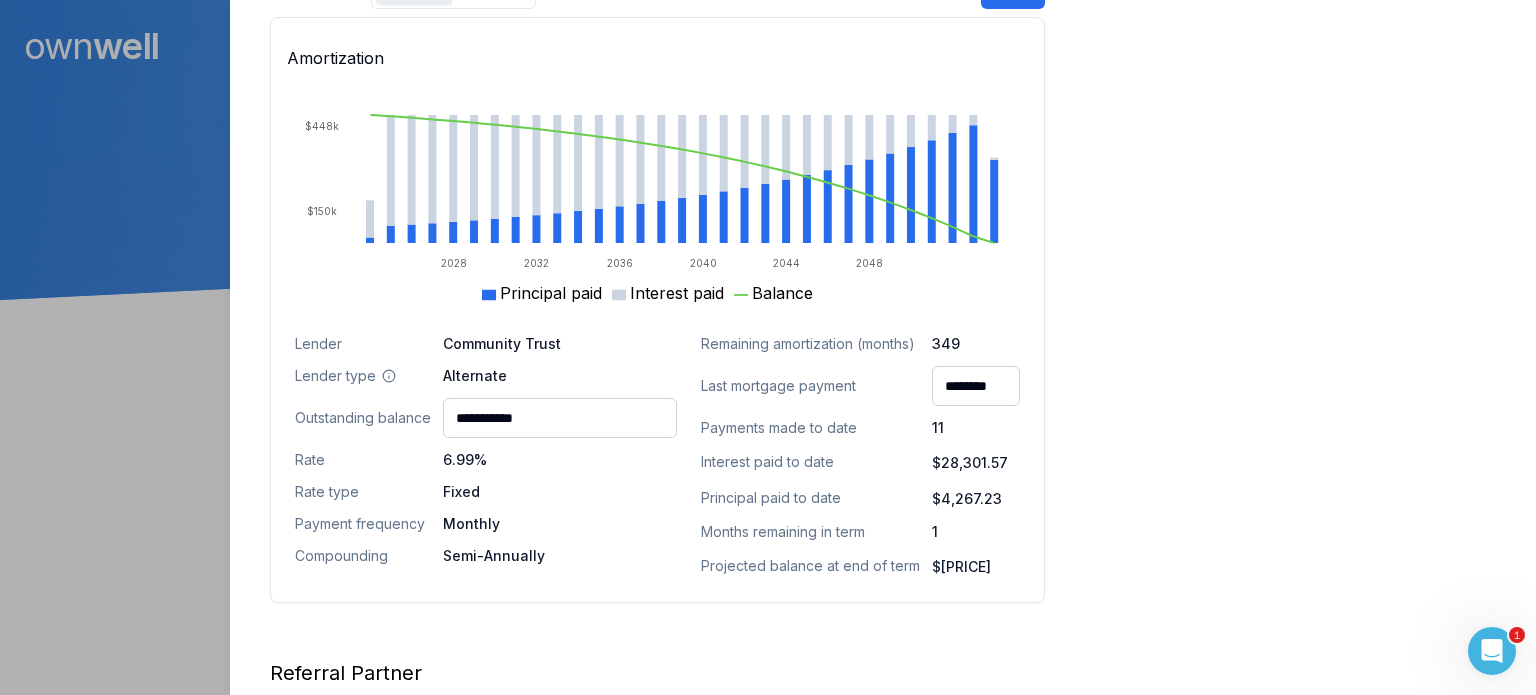 click on "Opportunities Interest savings Not available There are problems that are affecting this calculation. Based on the client's income and the default GDS and TDS limits, it appears they don’t qualify to switch their mortgage balance.   Learn more Purchasing power $[PRICE] Max mortgage Down payment Review calculations Available equity Not available There are problems that are affecting this calculation. The client's current mortgage balance and estimated prepayment penalties exceed the maximum mortgage amount they could qualify for   Learn more" at bounding box center [1290, -68] 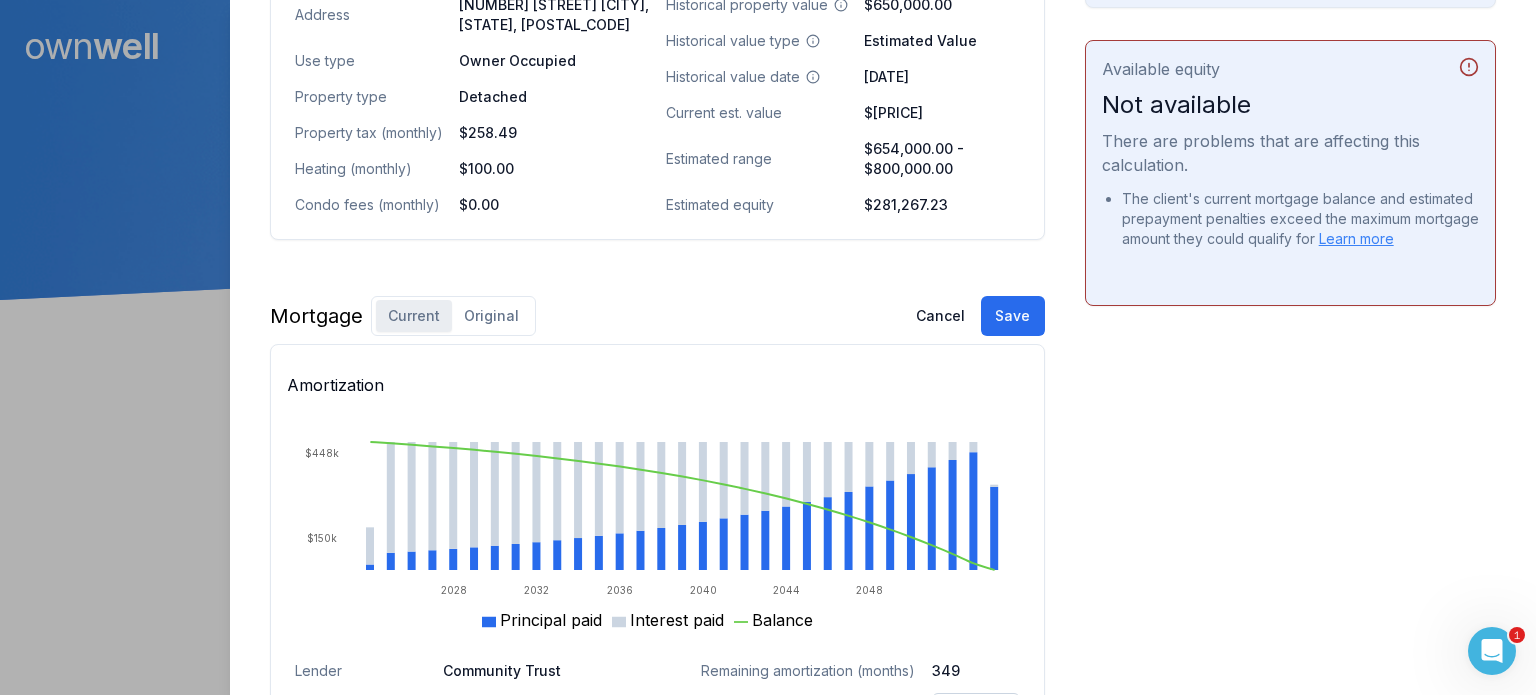 scroll, scrollTop: 865, scrollLeft: 0, axis: vertical 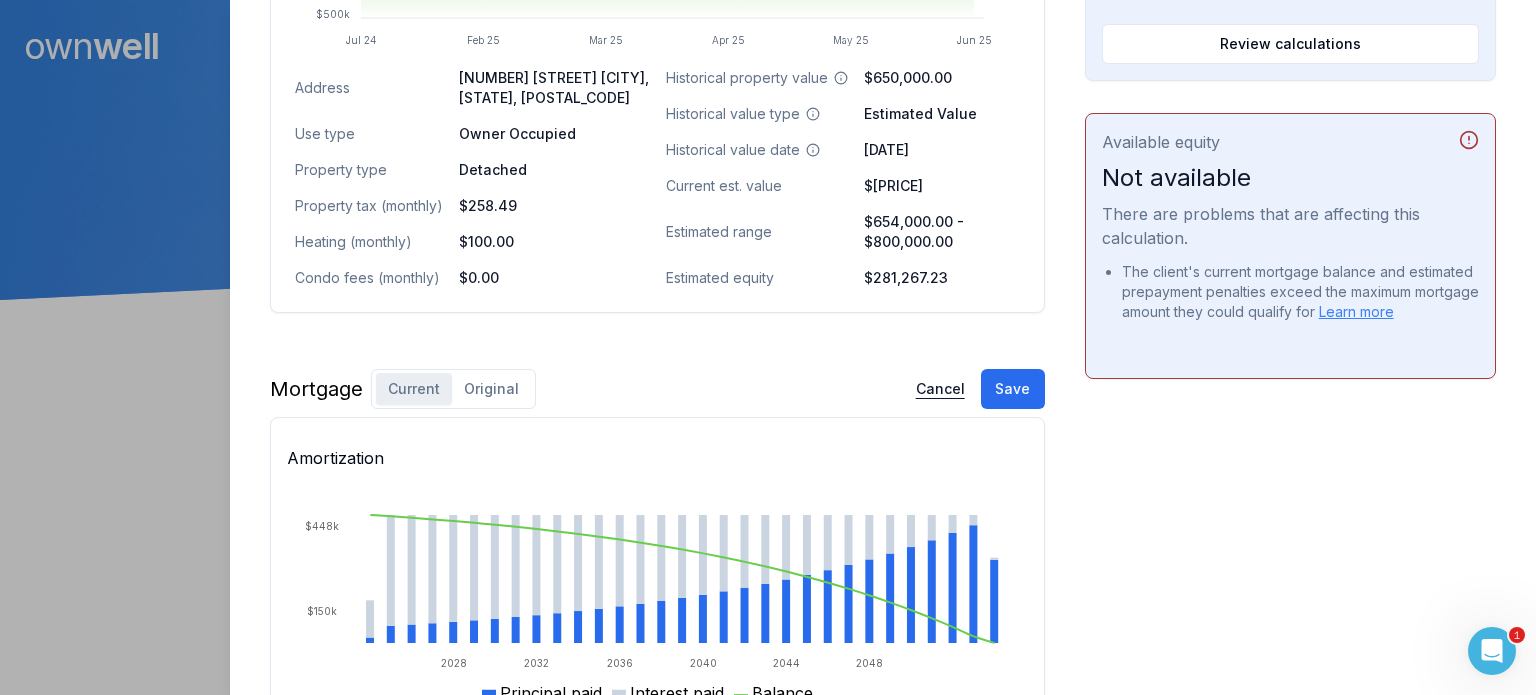click on "Cancel" at bounding box center [940, 389] 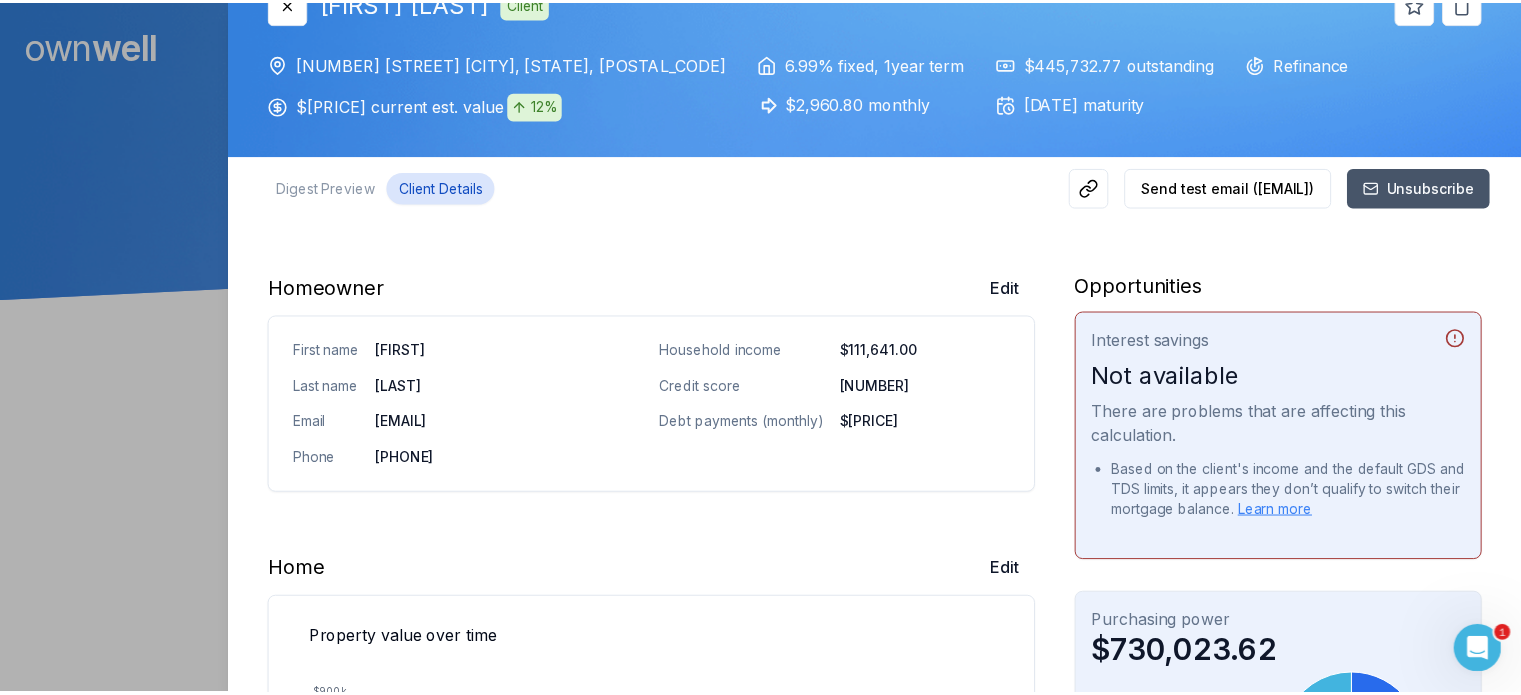 scroll, scrollTop: 0, scrollLeft: 0, axis: both 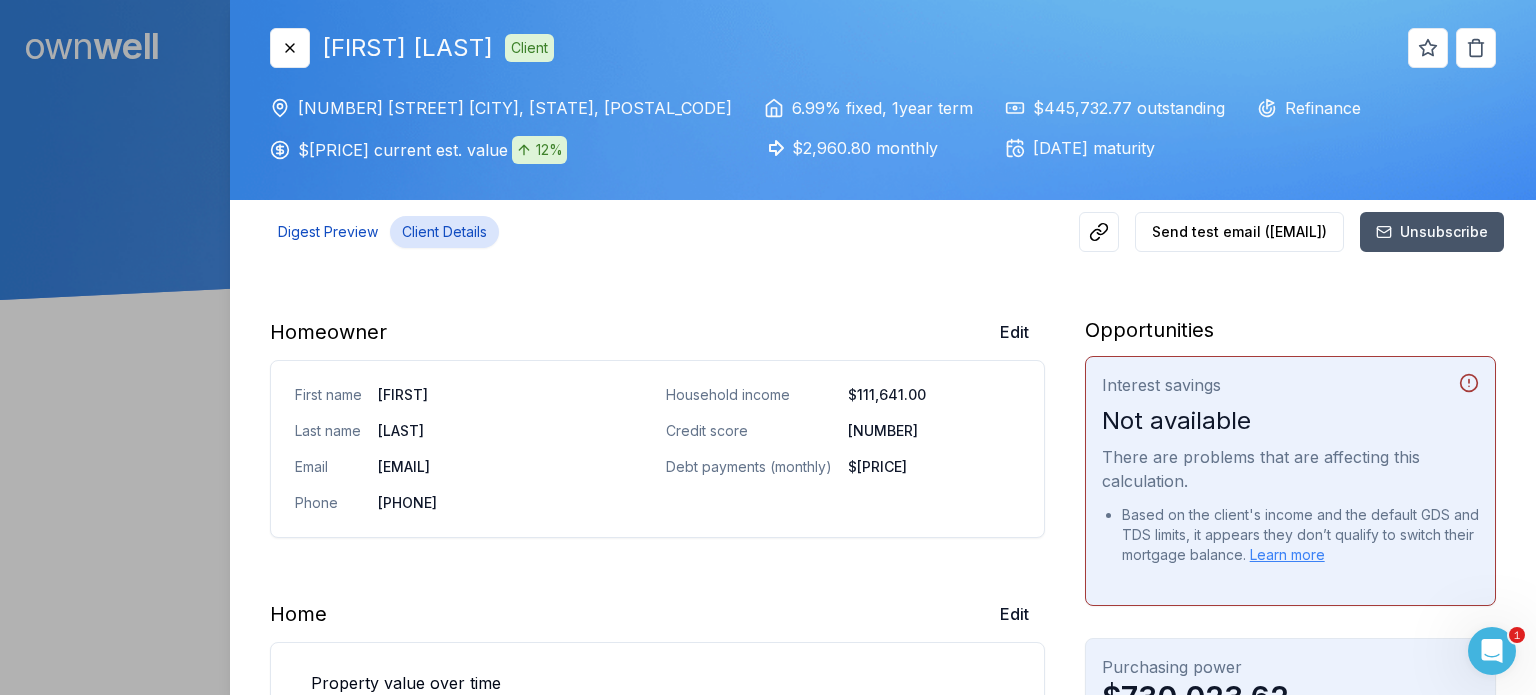 click on "Digest Preview" at bounding box center (328, 232) 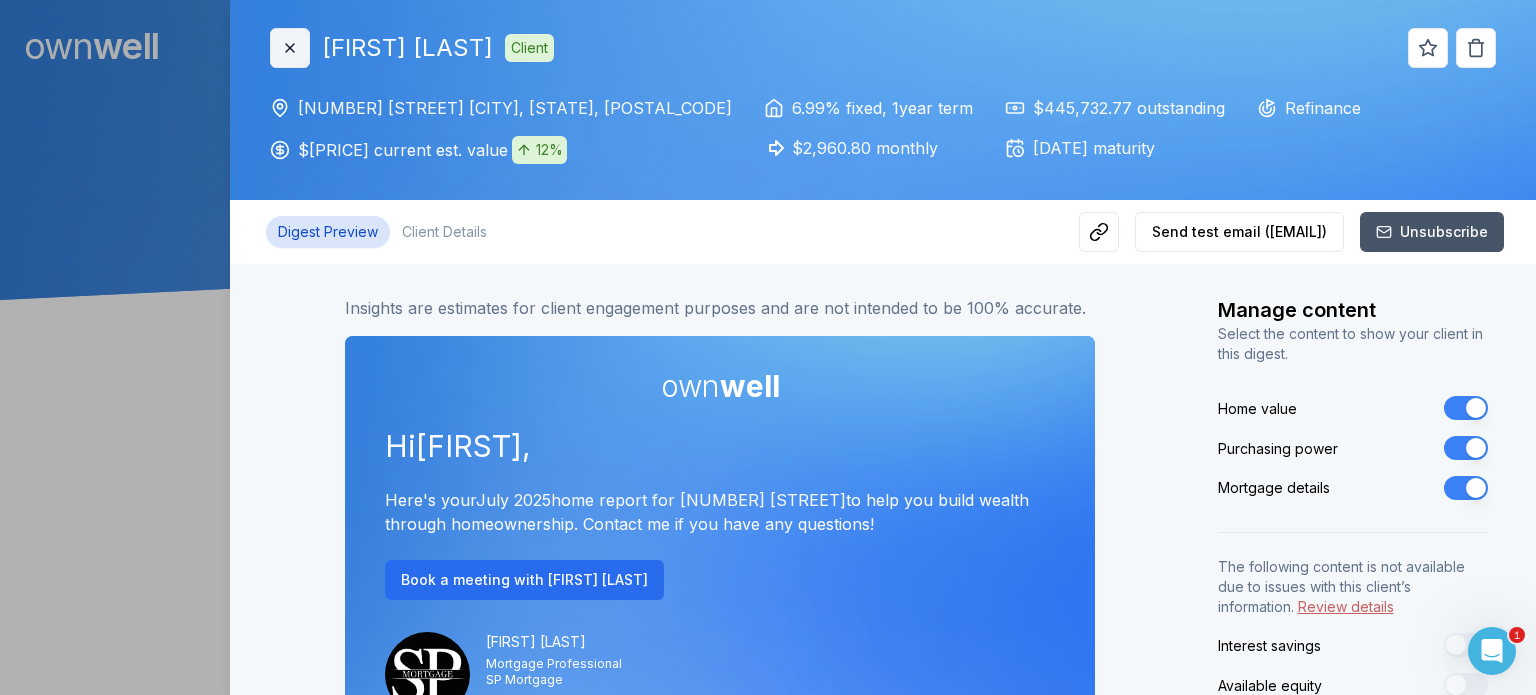 click 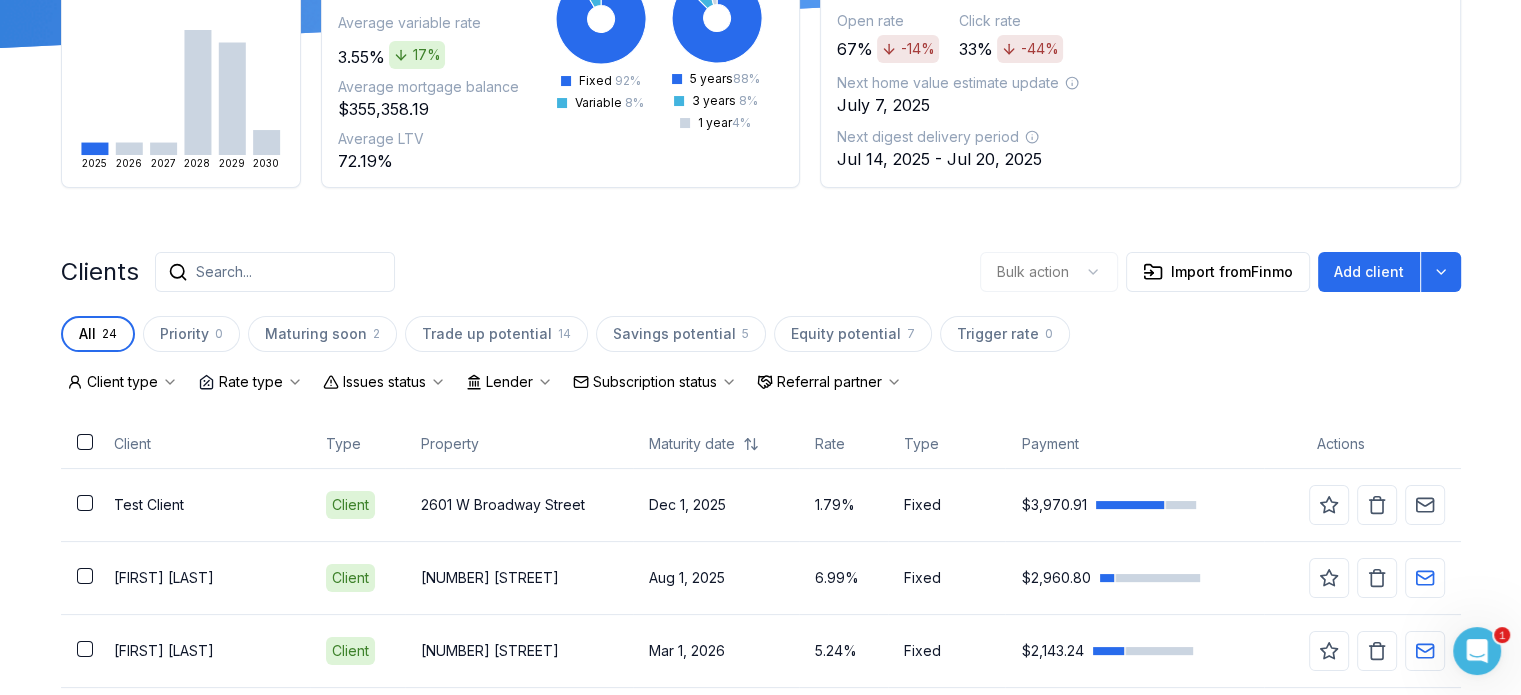 scroll, scrollTop: 300, scrollLeft: 0, axis: vertical 